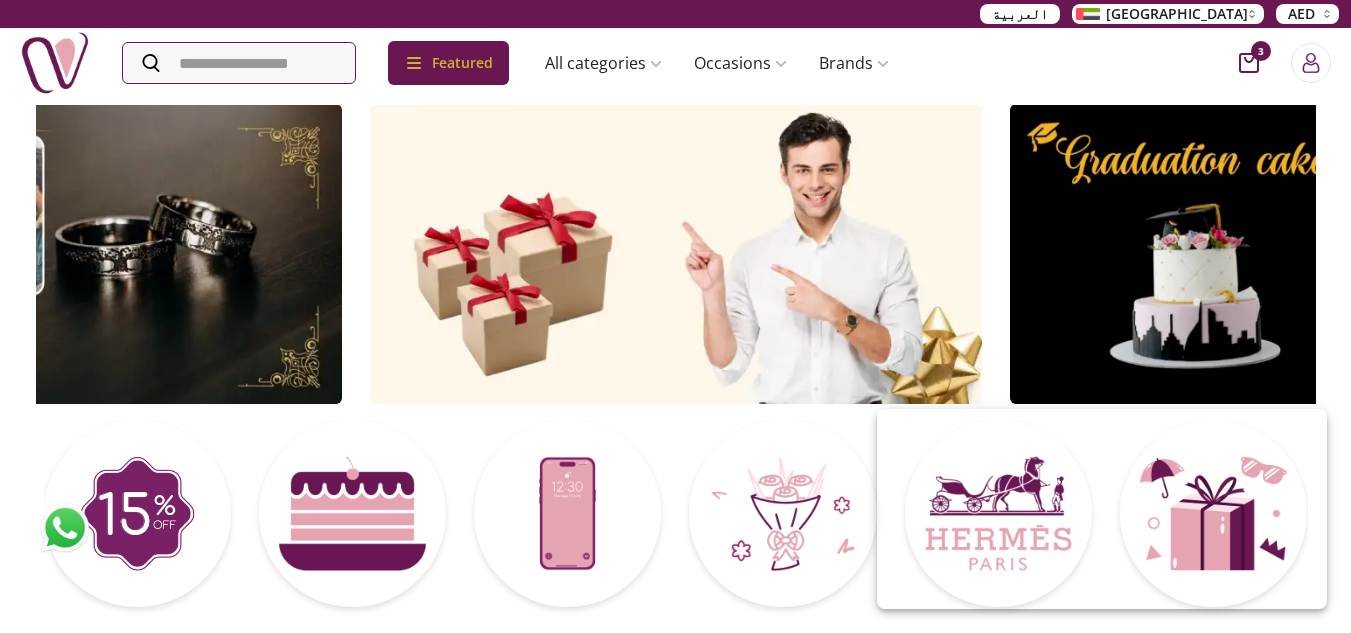 scroll, scrollTop: 0, scrollLeft: 0, axis: both 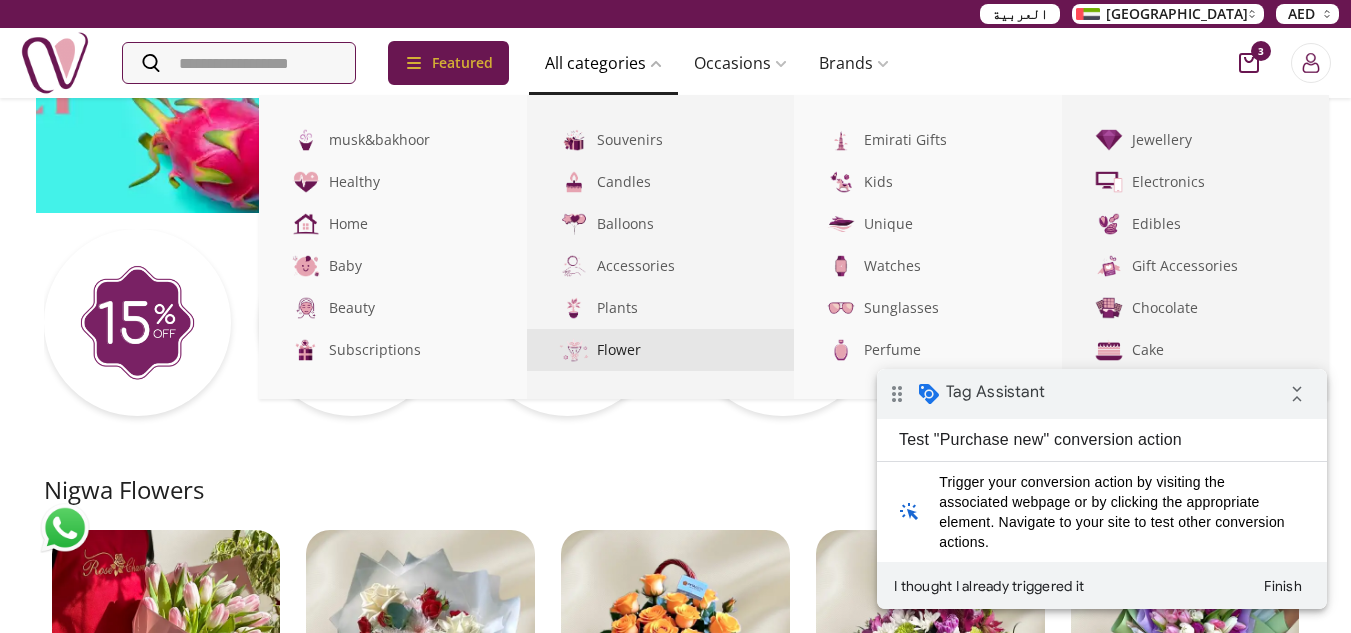 click on "Flower" at bounding box center [661, 350] 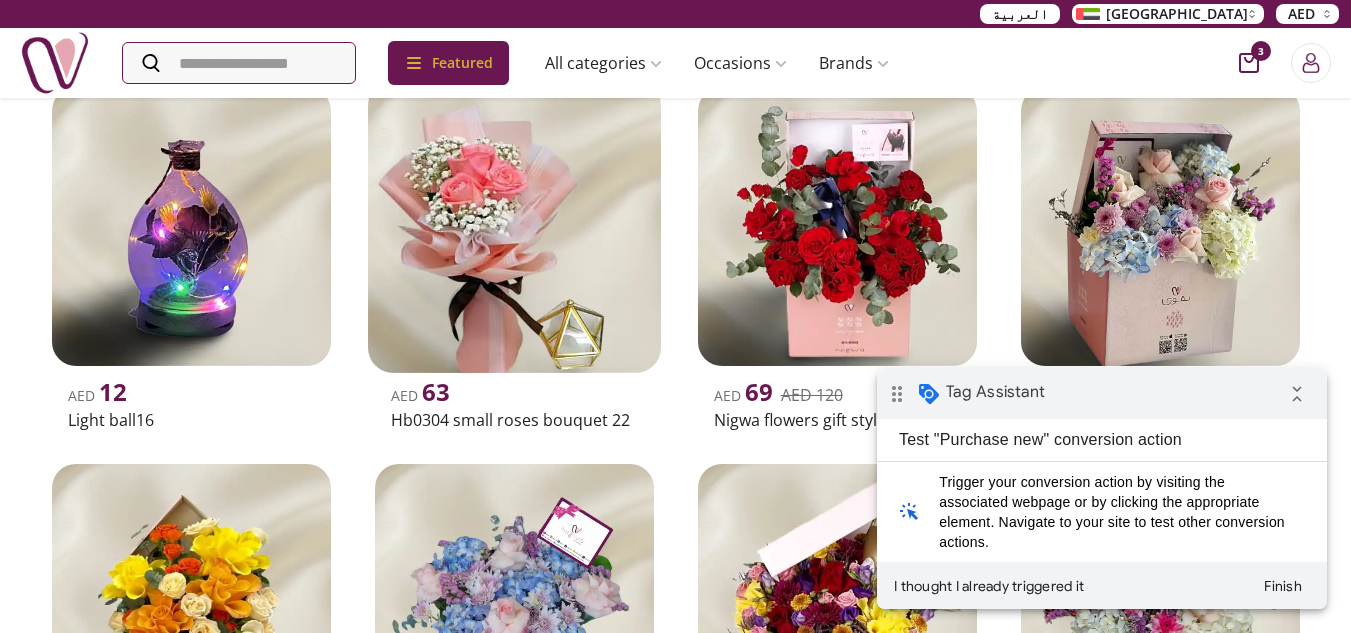 scroll, scrollTop: 349, scrollLeft: 0, axis: vertical 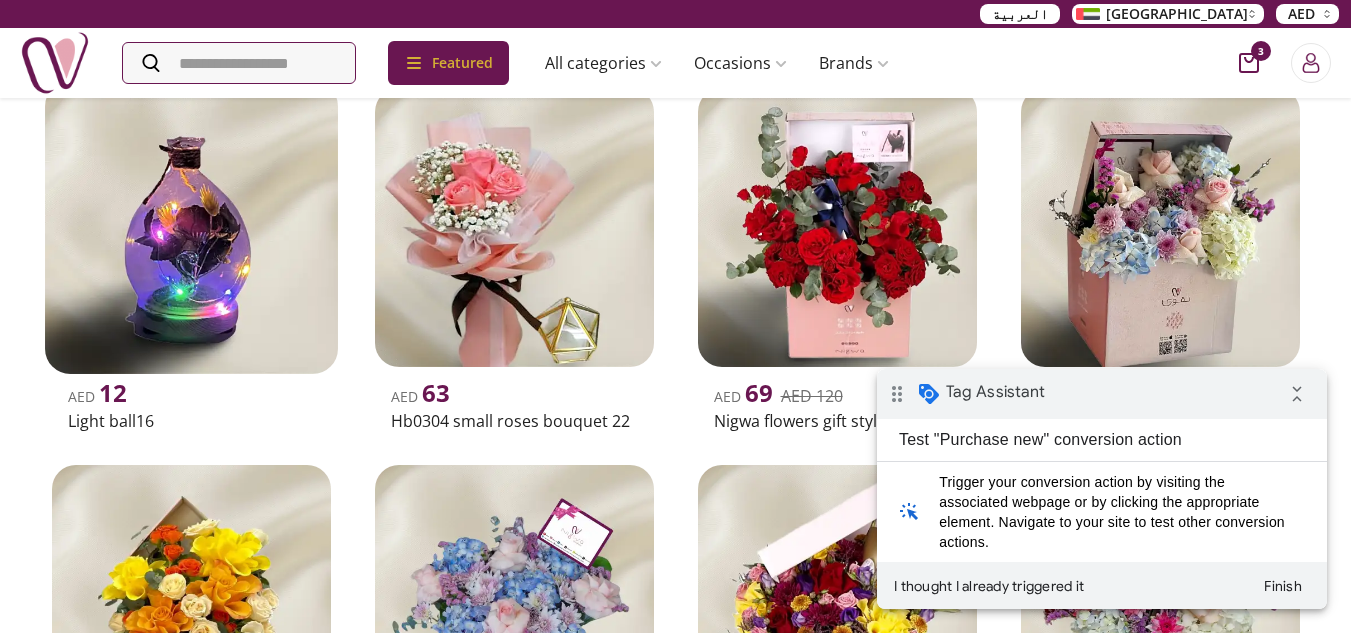 click at bounding box center (191, 227) 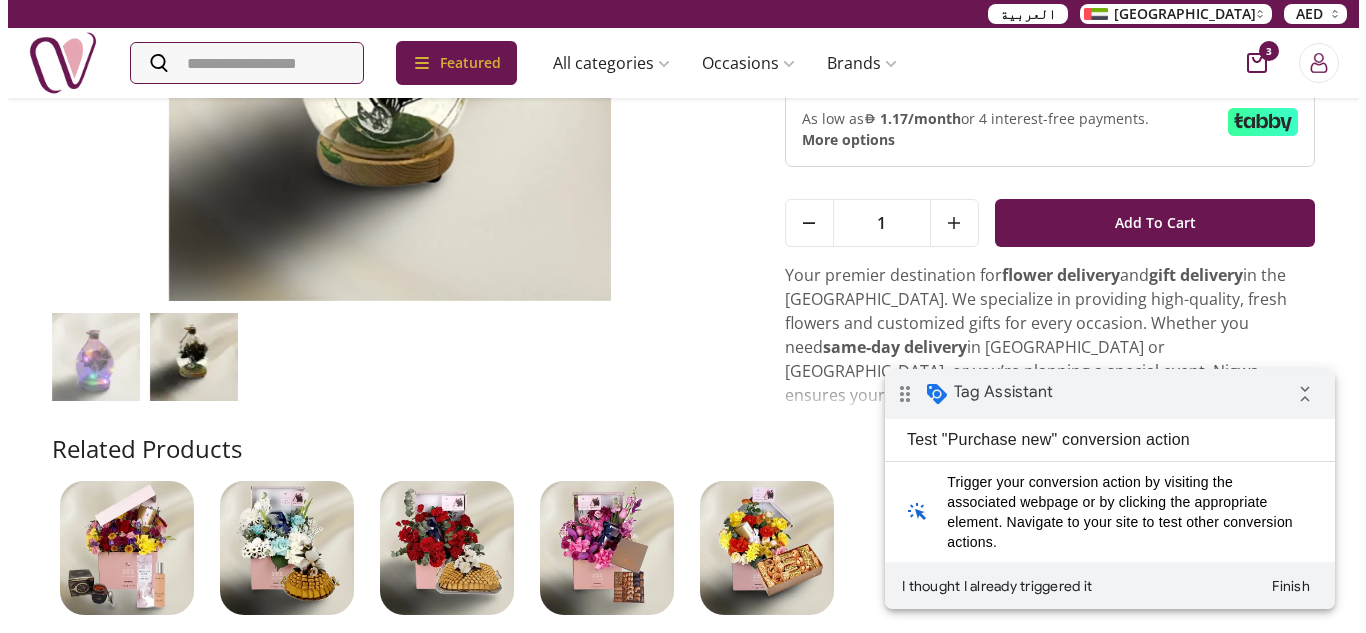scroll, scrollTop: 330, scrollLeft: 0, axis: vertical 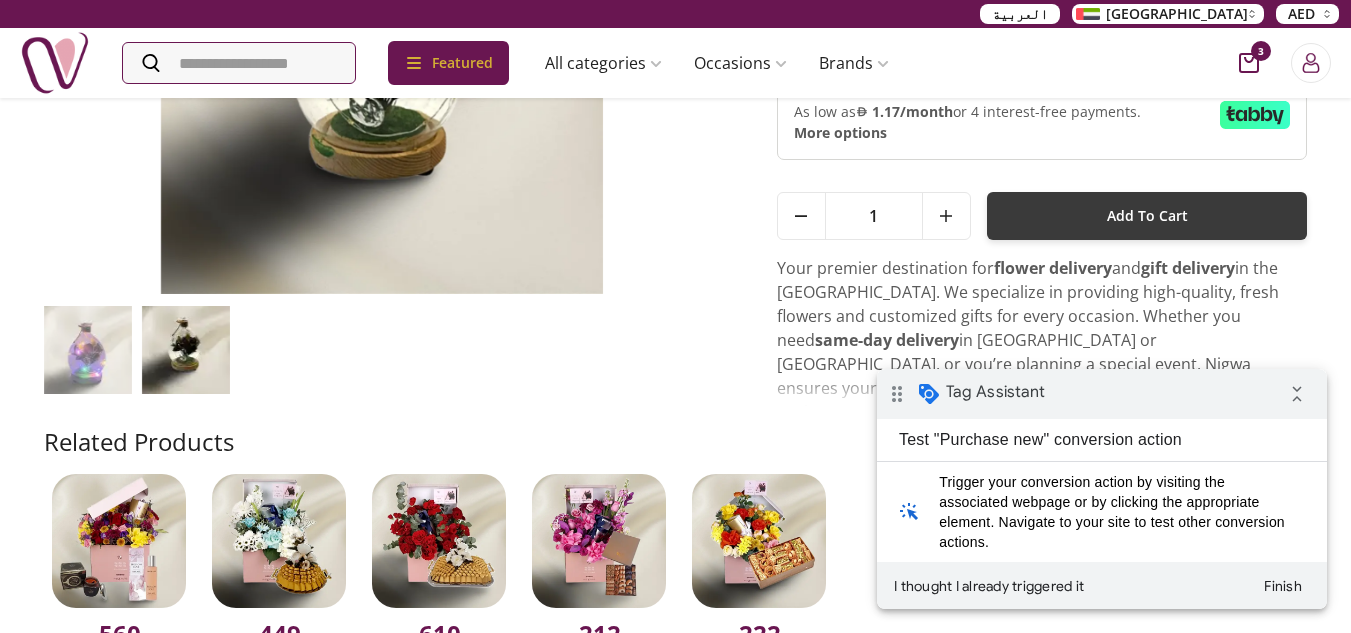 click on "Add To Cart" at bounding box center (1147, 216) 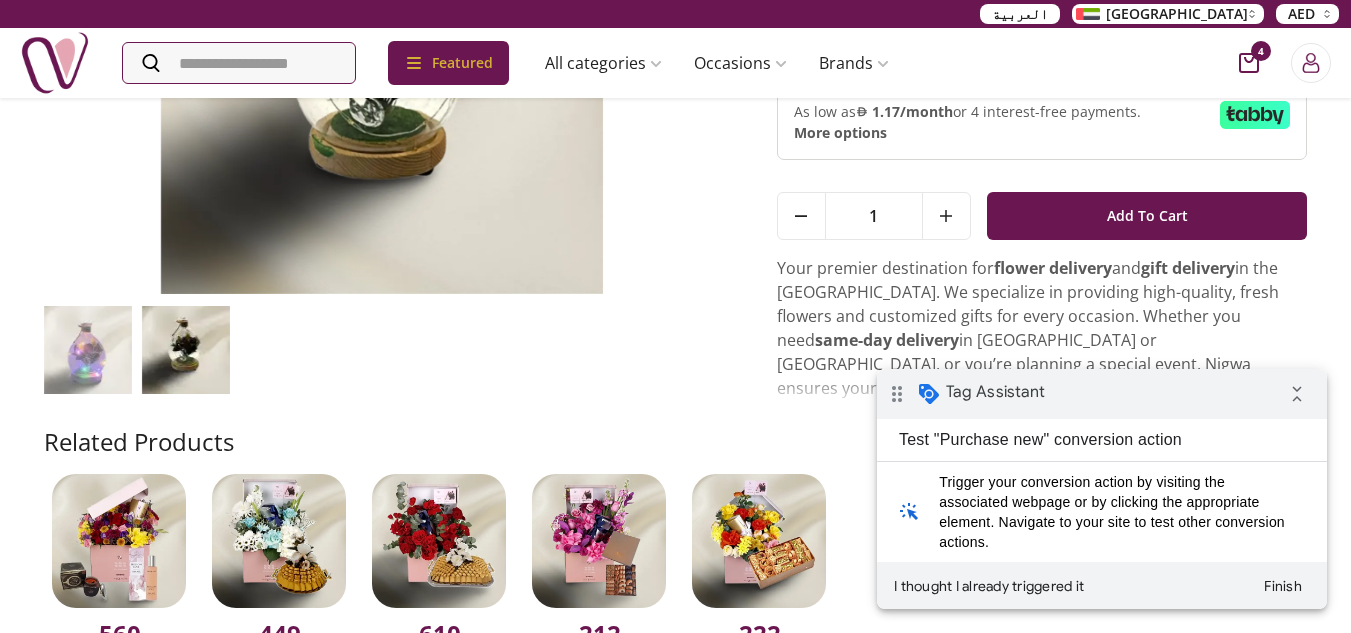 click 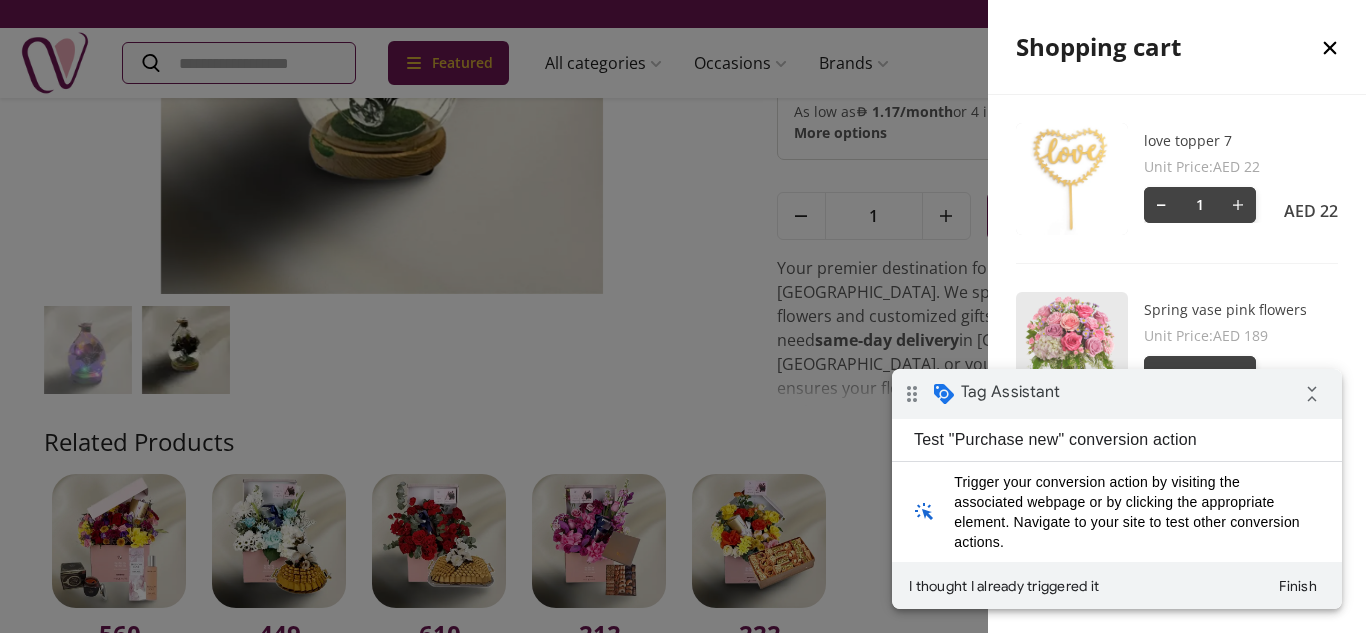 scroll, scrollTop: 444, scrollLeft: 378, axis: both 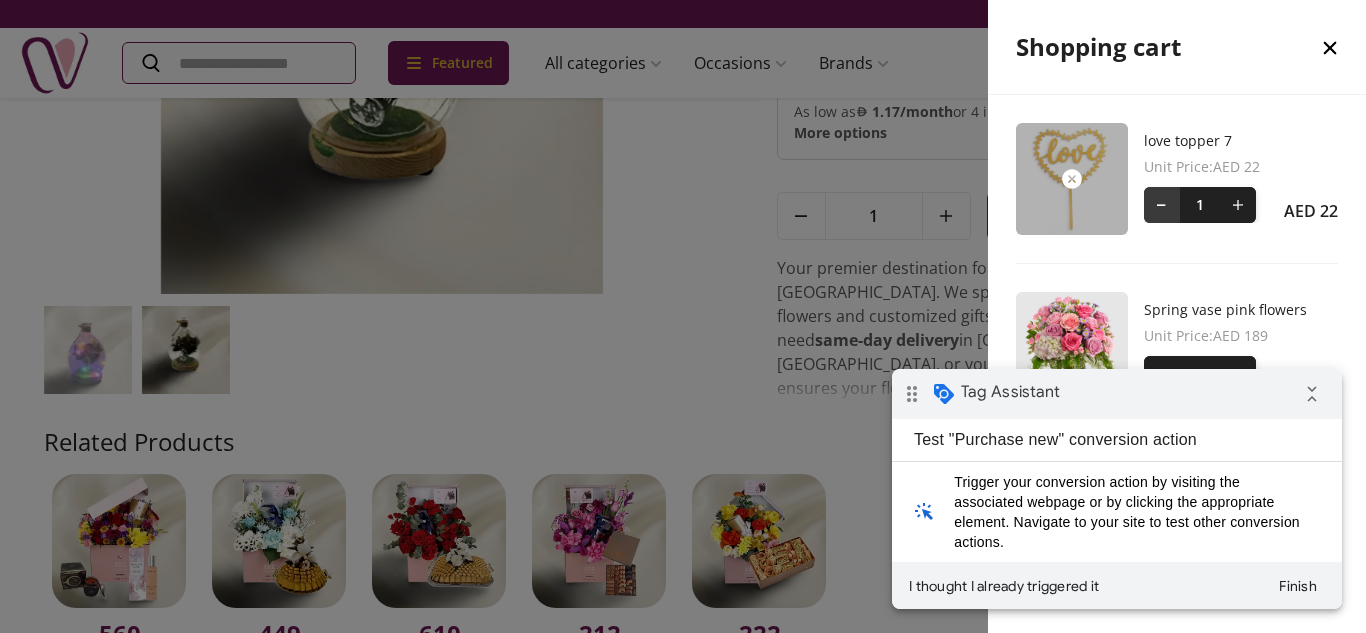 click at bounding box center (1162, 205) 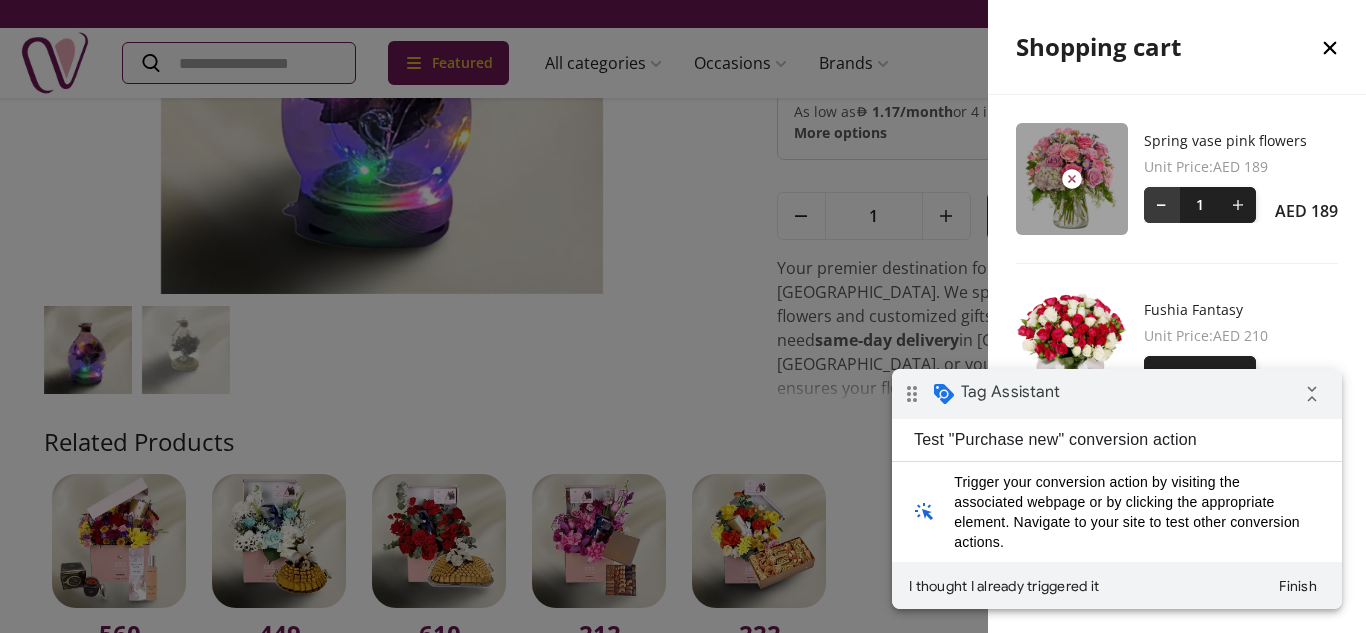 click at bounding box center (1162, 205) 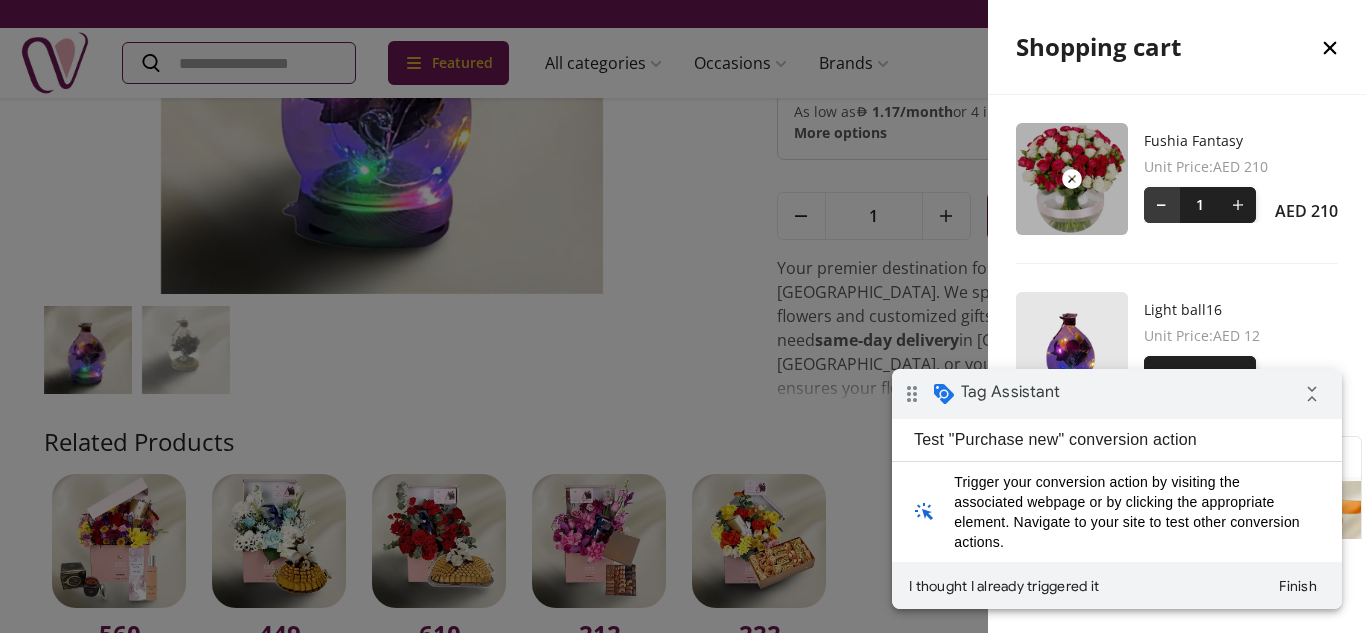 click at bounding box center (1162, 205) 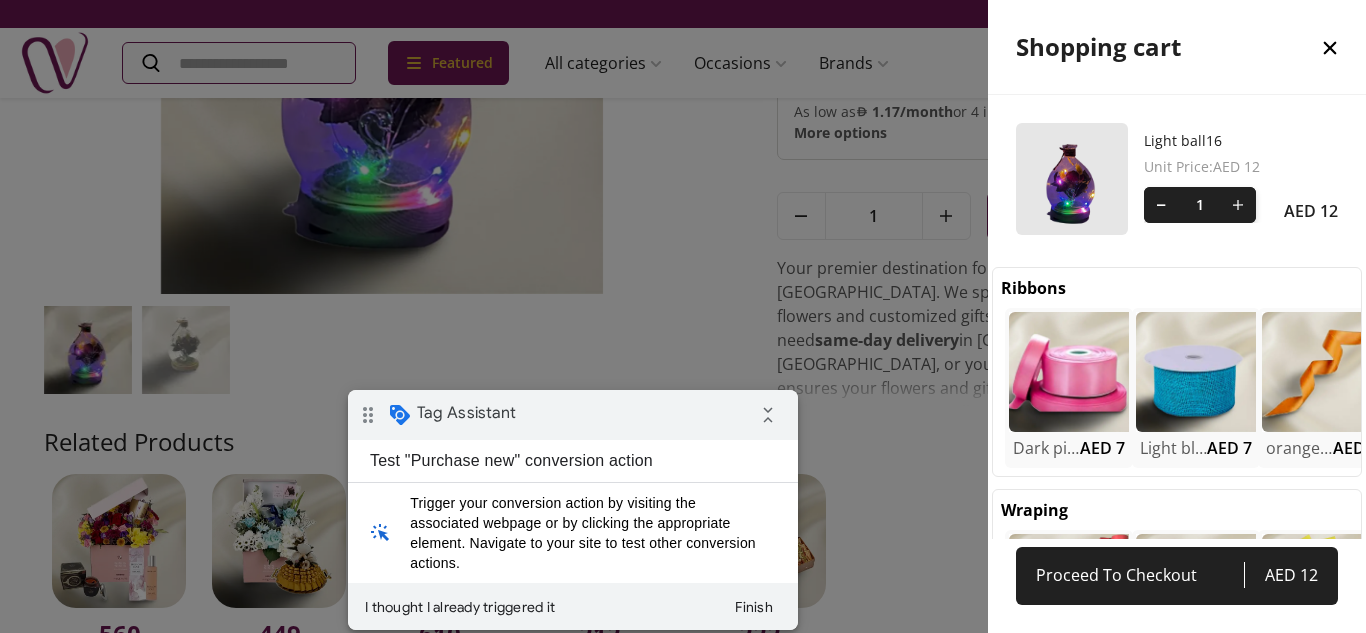 click on "drag_indicator Tag Assistant  collapse_all" at bounding box center (573, 415) 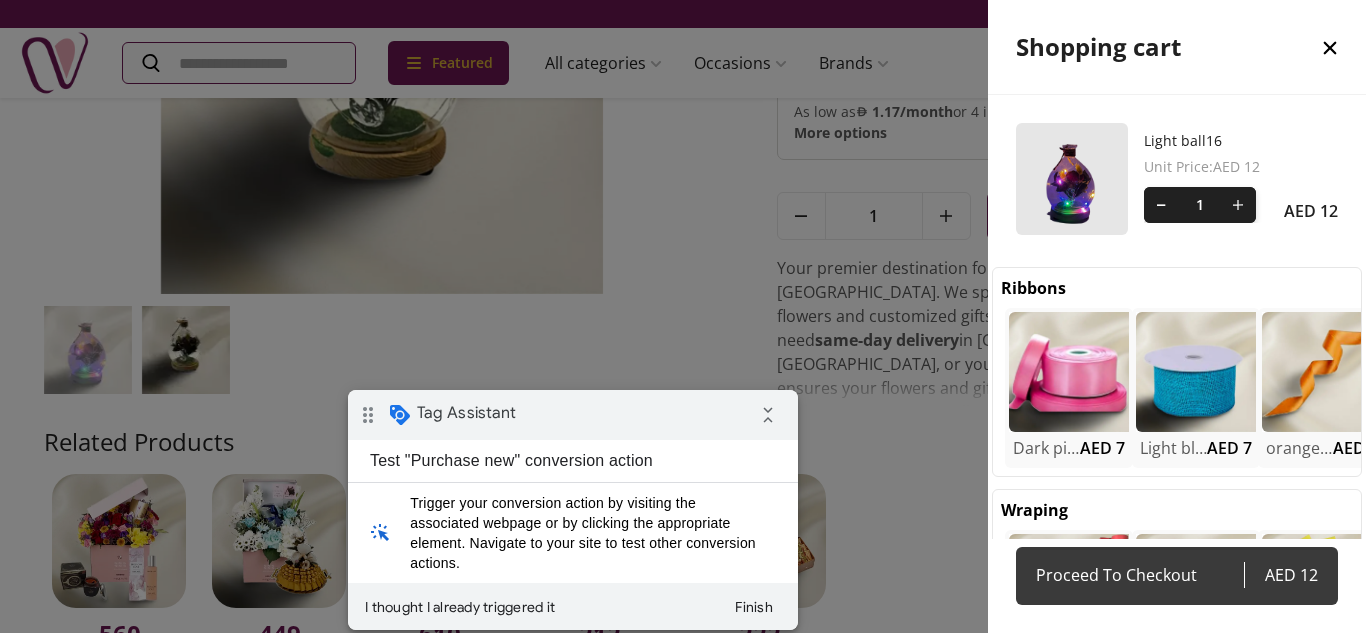 click on "Proceed To Checkout AED 12" at bounding box center [1177, 576] 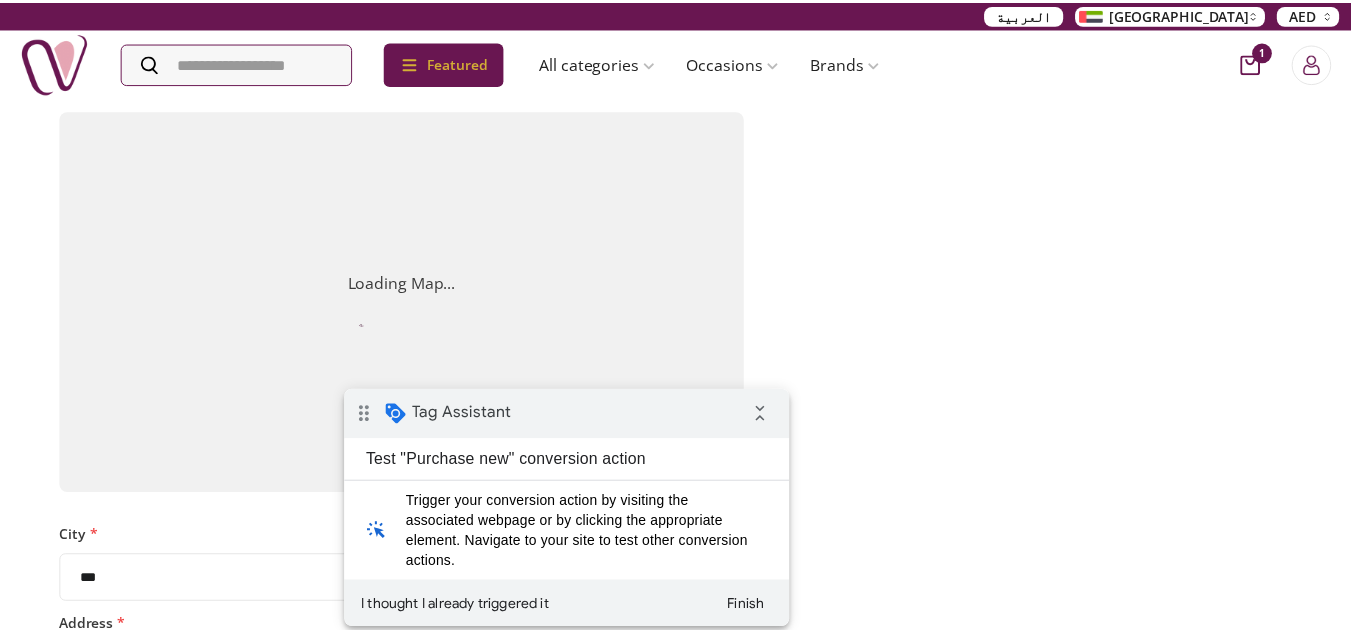 scroll, scrollTop: 0, scrollLeft: 0, axis: both 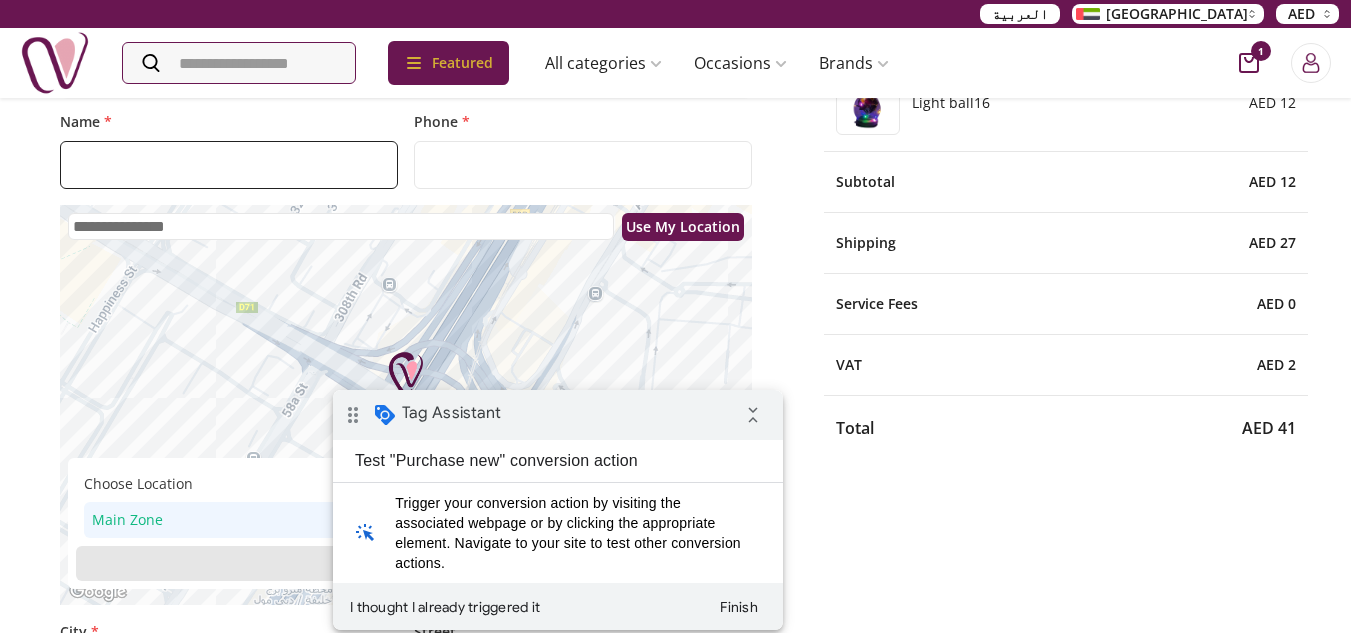 click on "Name *" at bounding box center [229, 165] 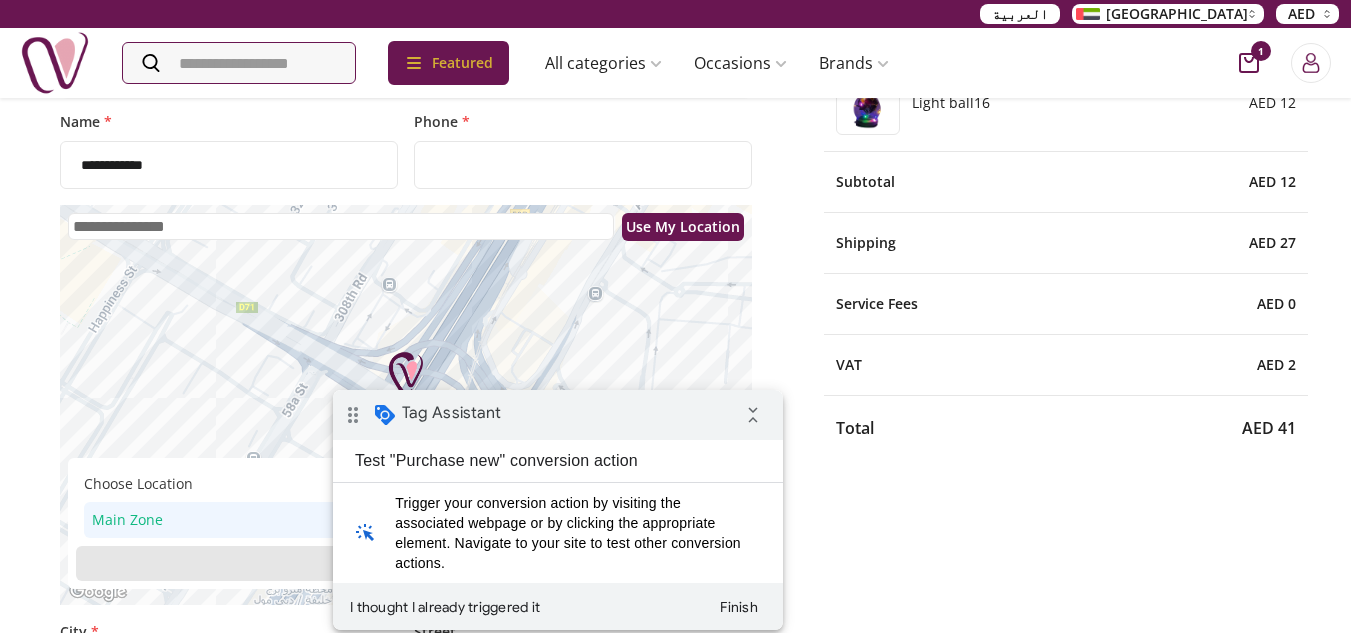 select on "*****" 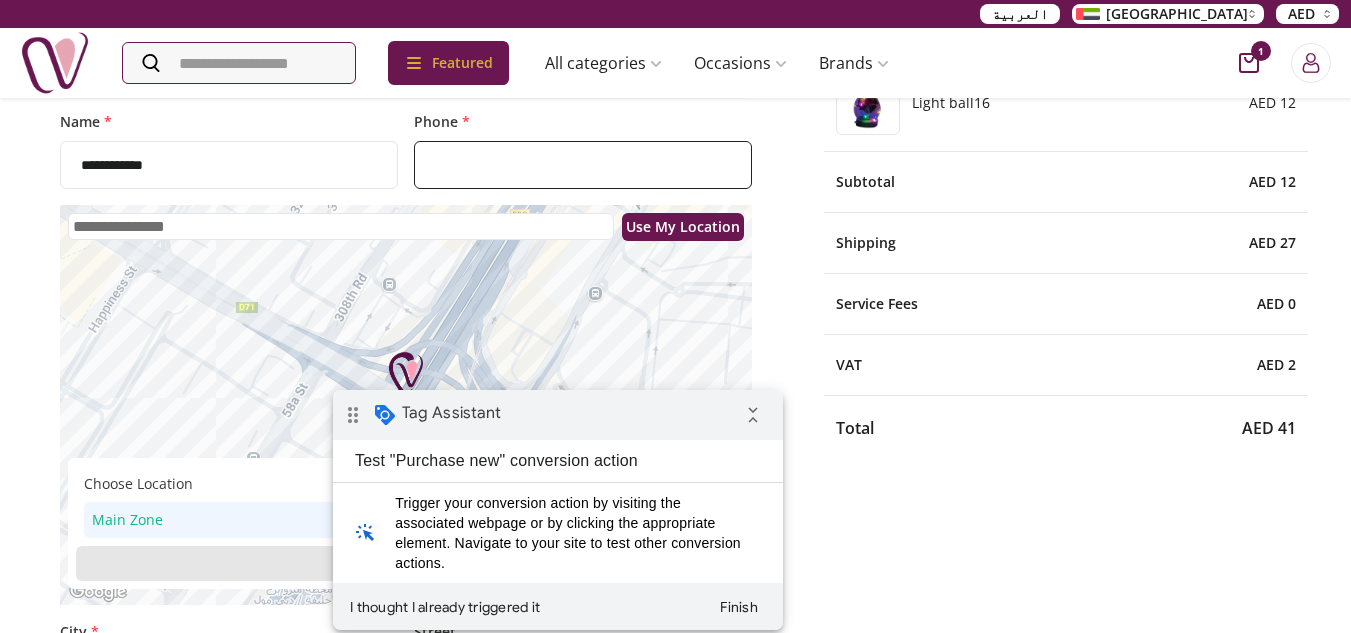 click on "Phone *" at bounding box center (583, 165) 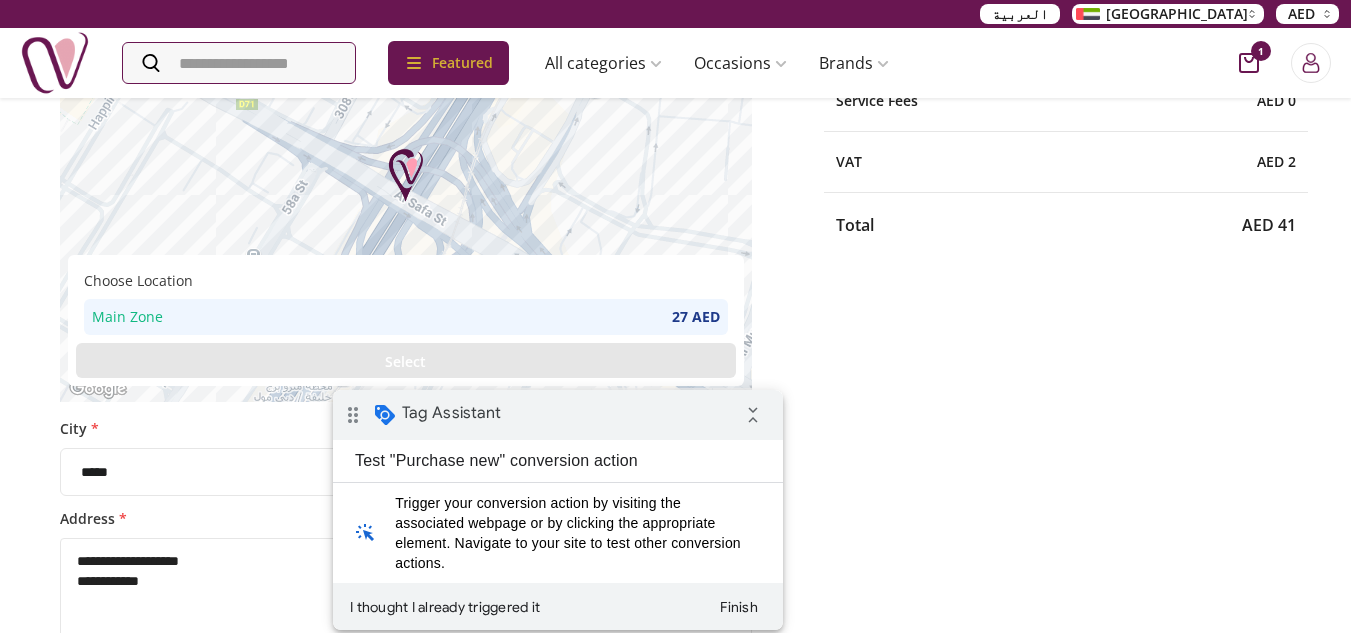 scroll, scrollTop: 441, scrollLeft: 0, axis: vertical 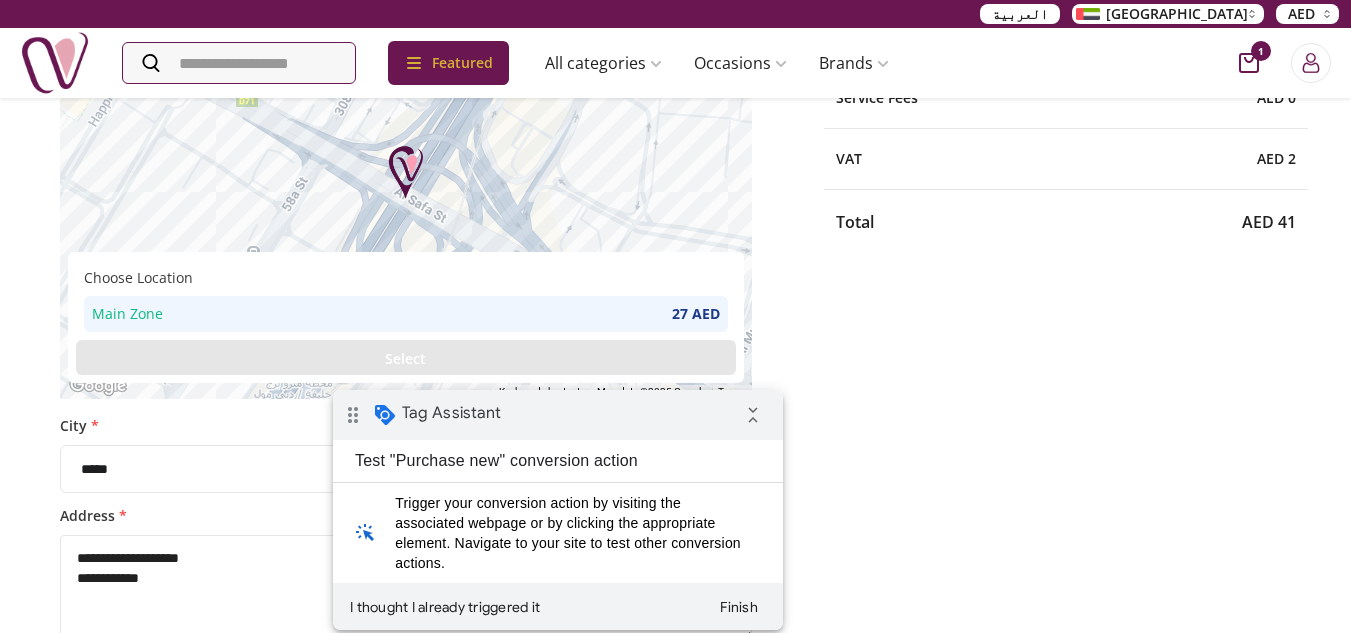 type on "**********" 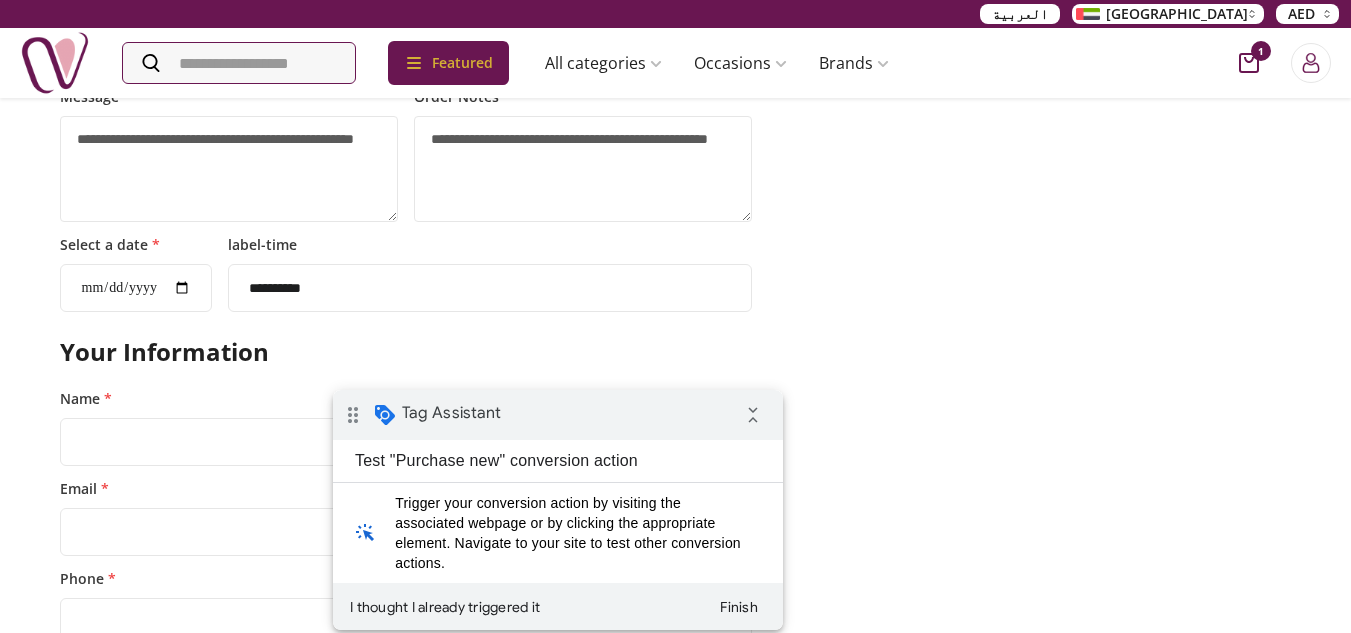scroll, scrollTop: 1021, scrollLeft: 0, axis: vertical 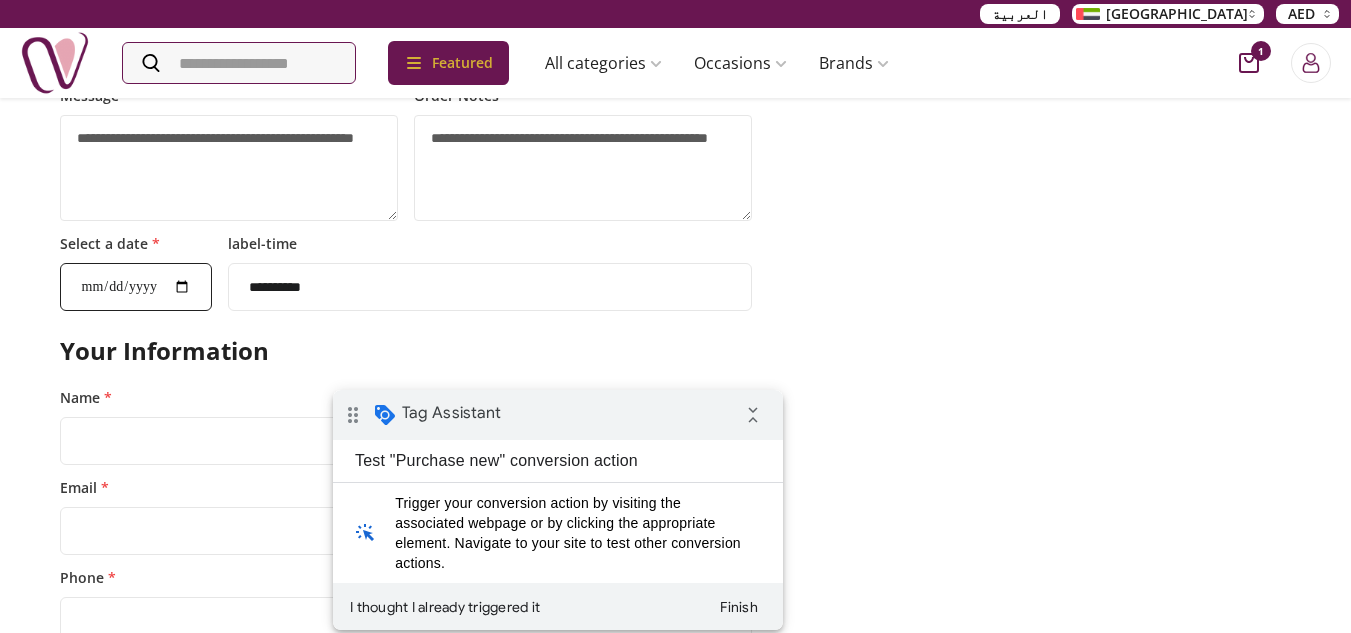 click on "Select a date *" at bounding box center [136, 287] 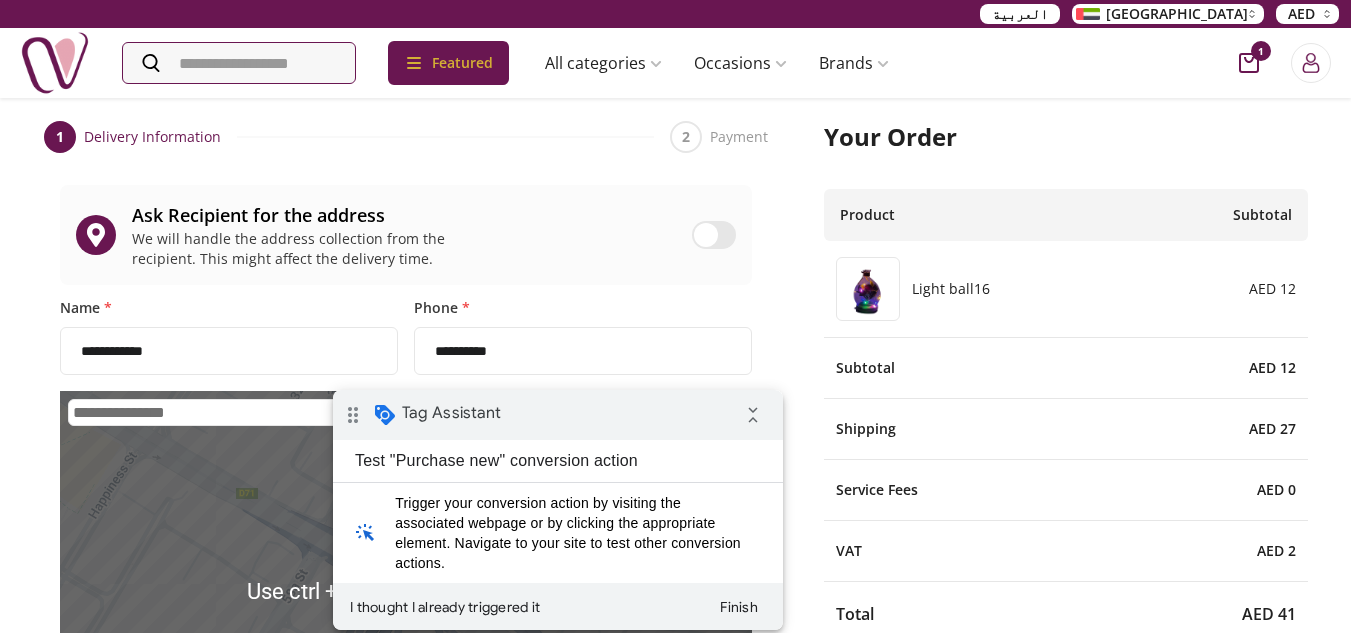 scroll, scrollTop: 45, scrollLeft: 0, axis: vertical 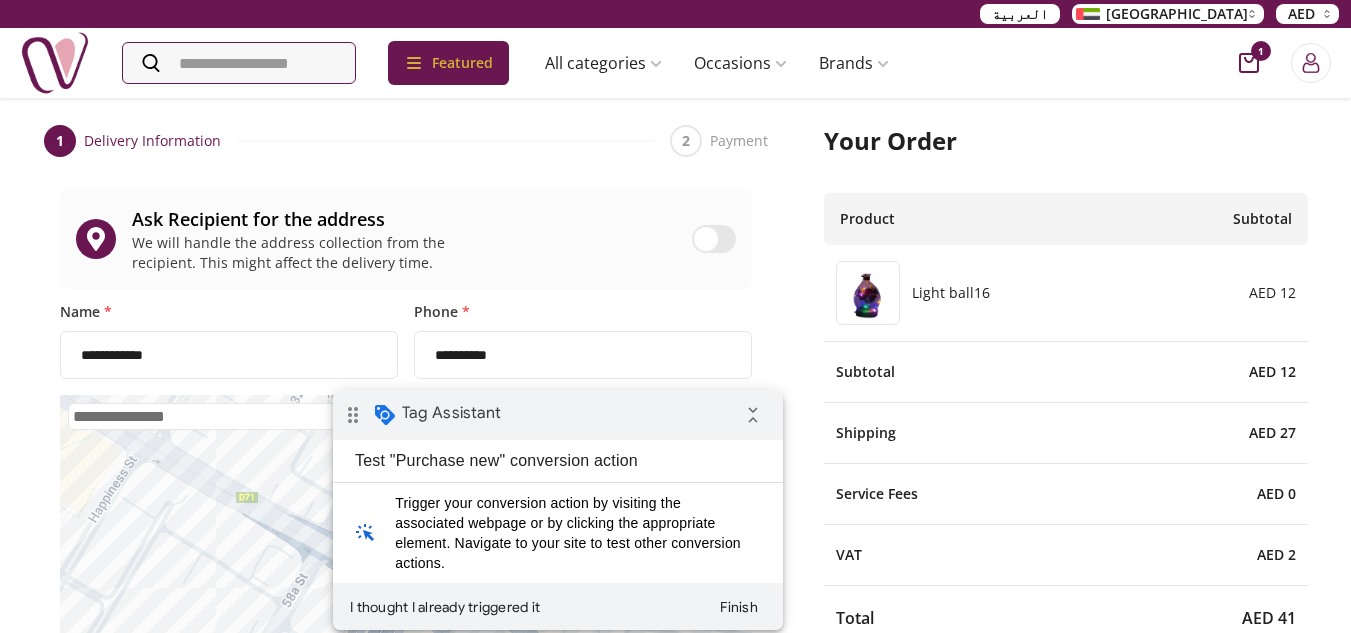 click at bounding box center [706, 239] 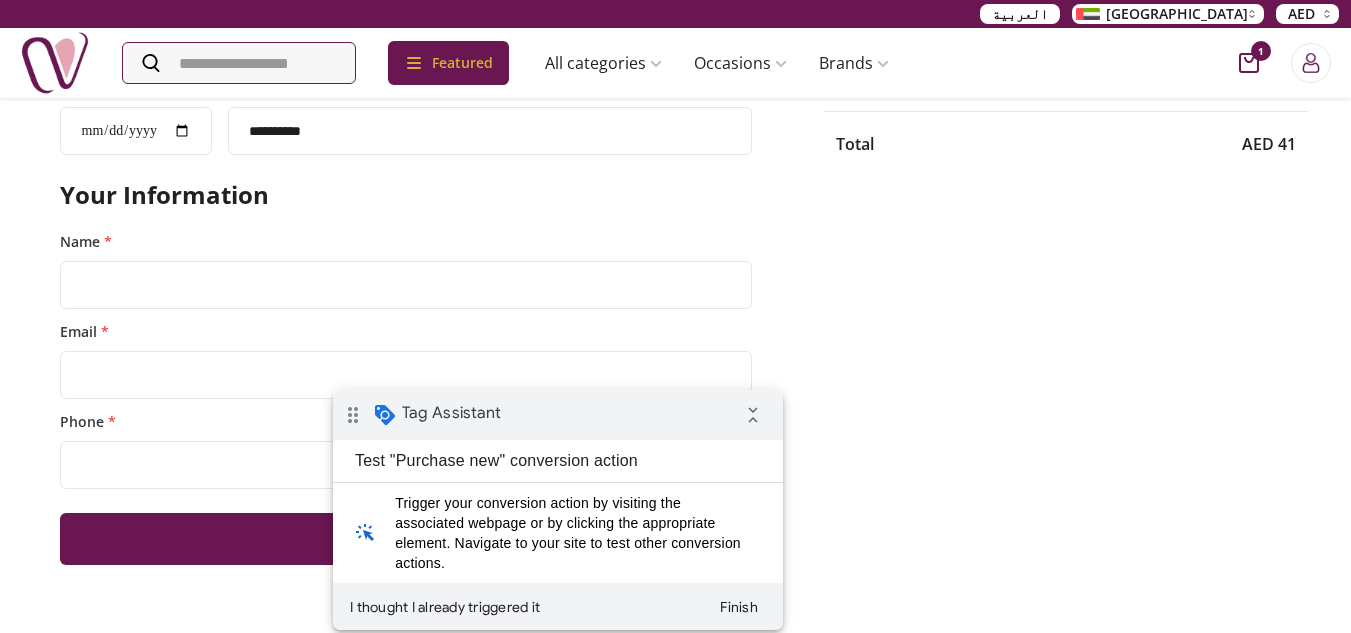 scroll, scrollTop: 520, scrollLeft: 0, axis: vertical 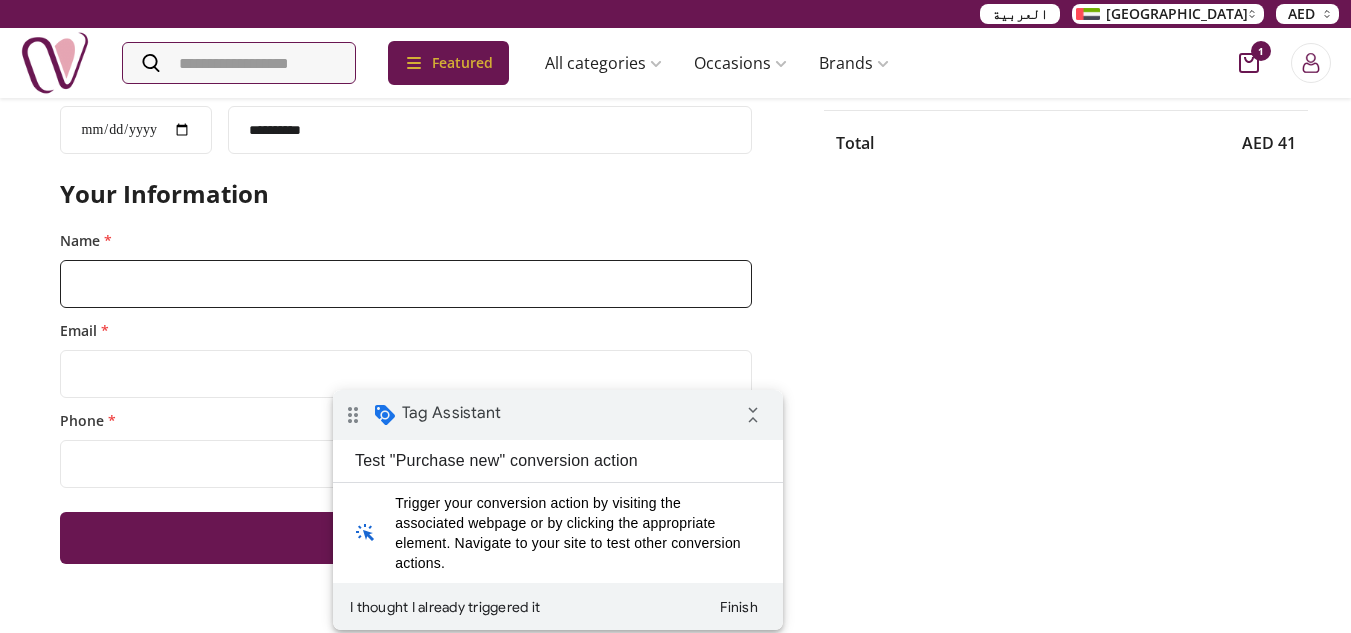 click on "Name *" at bounding box center [406, 284] 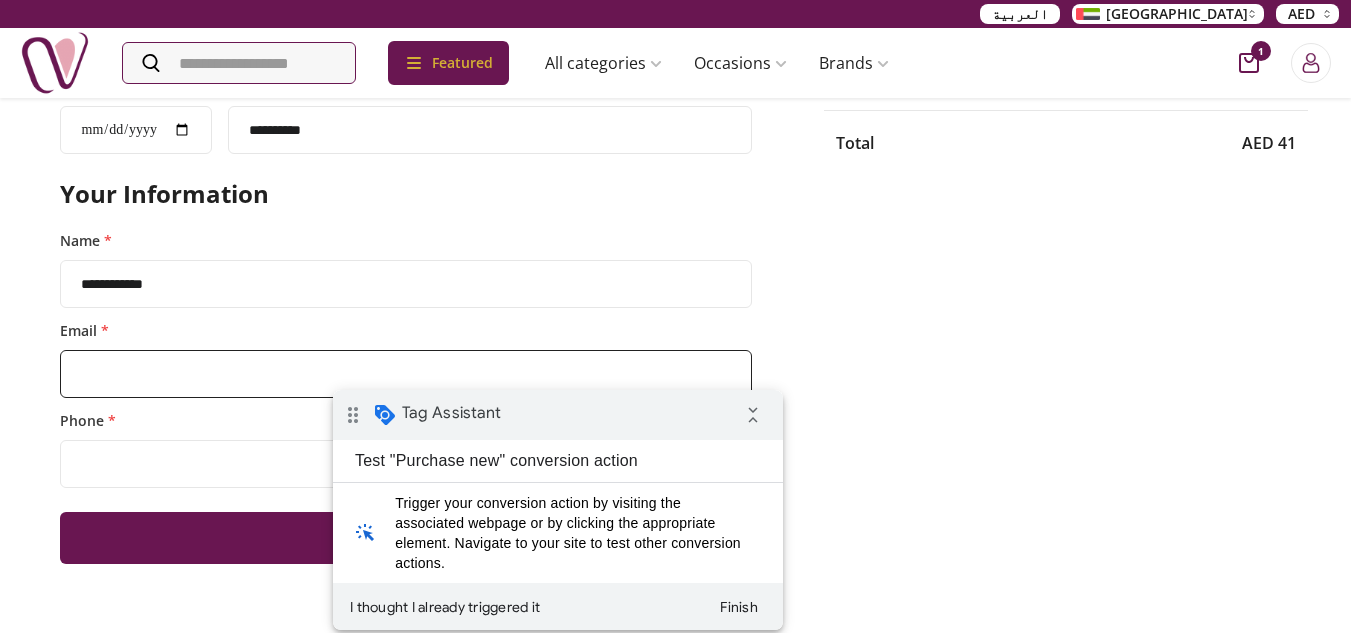 click on "Email *" at bounding box center [406, 374] 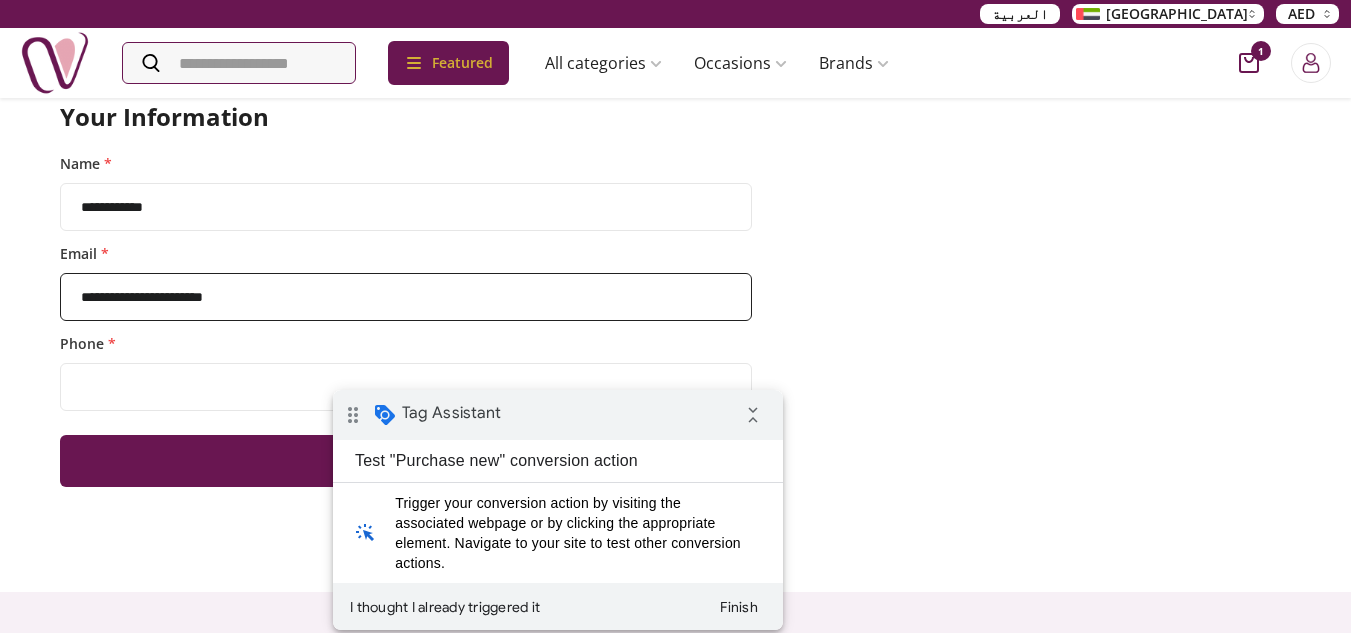 scroll, scrollTop: 598, scrollLeft: 0, axis: vertical 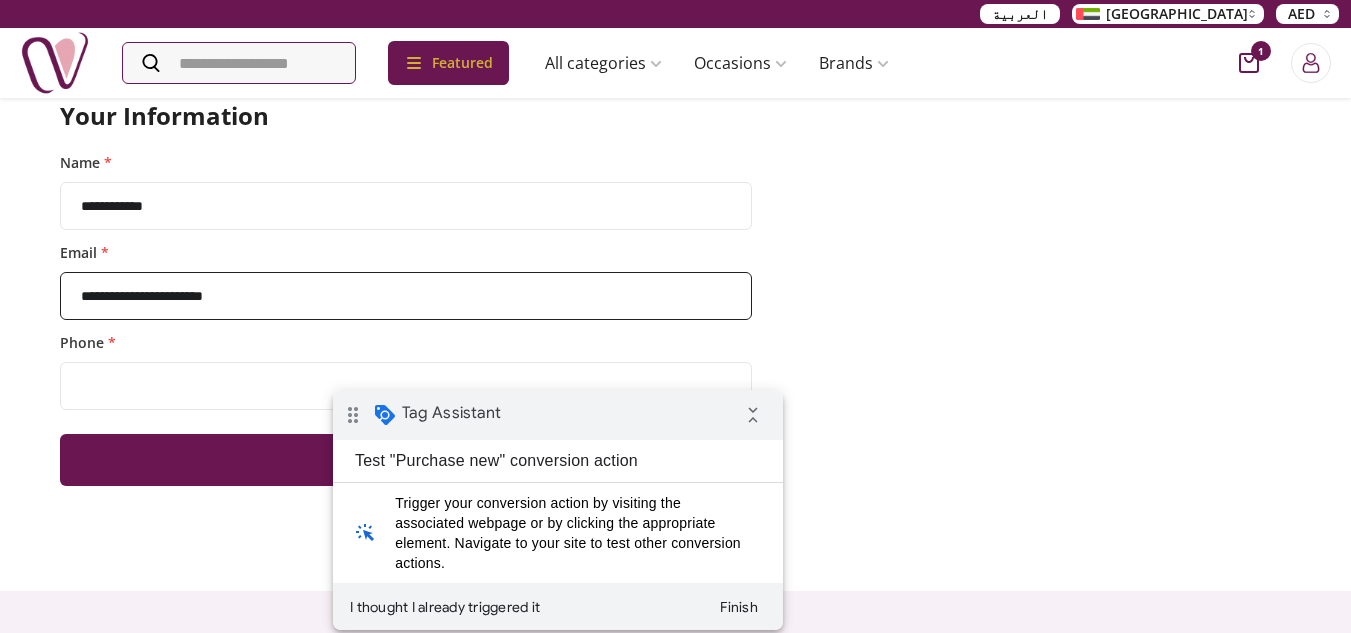 type on "**********" 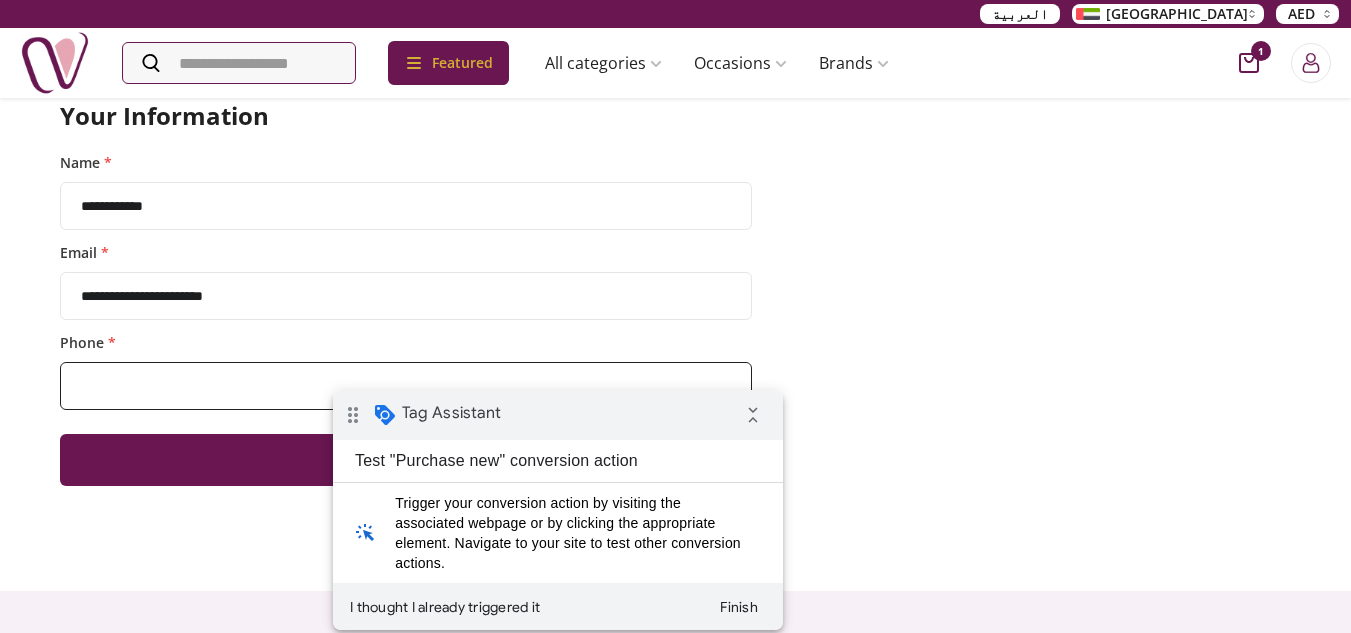 click on "Phone *" at bounding box center [406, 386] 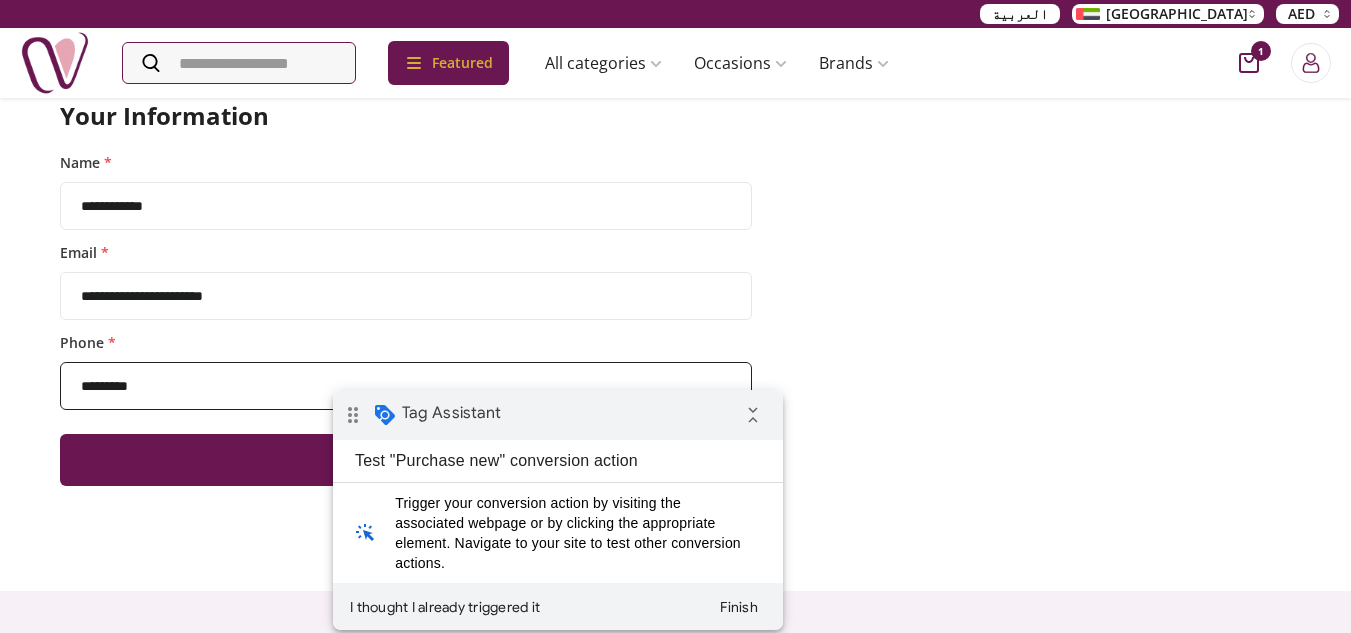 type on "**********" 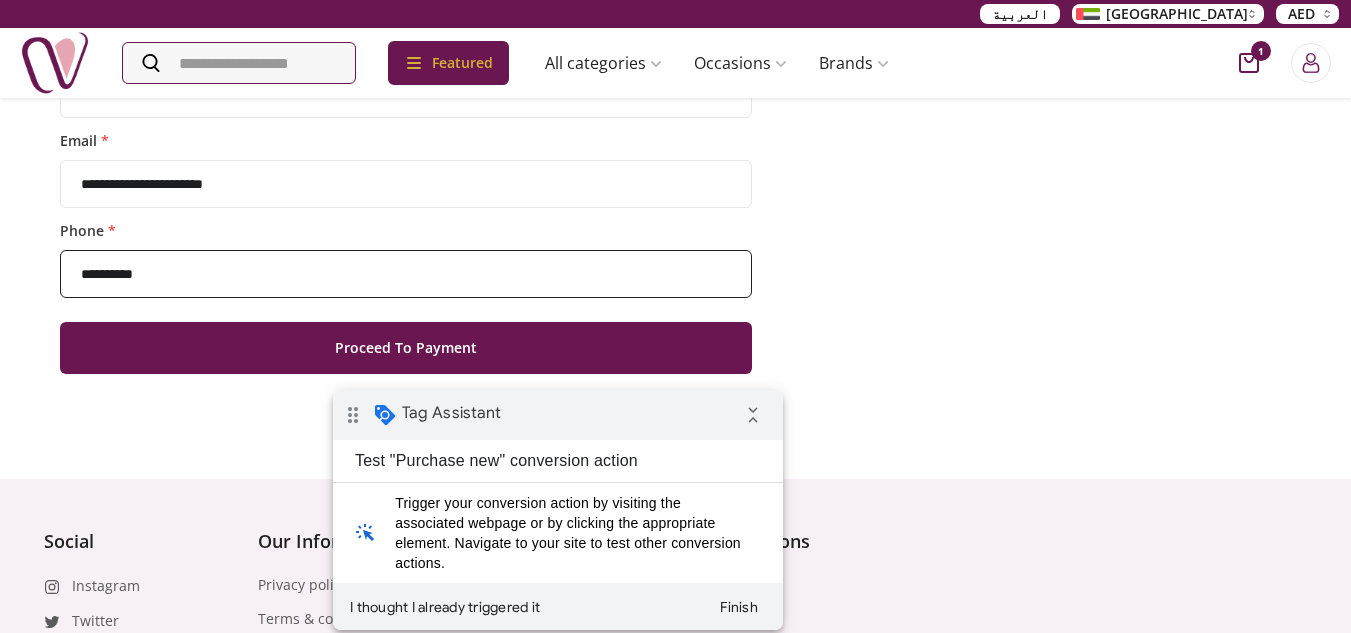 scroll, scrollTop: 709, scrollLeft: 0, axis: vertical 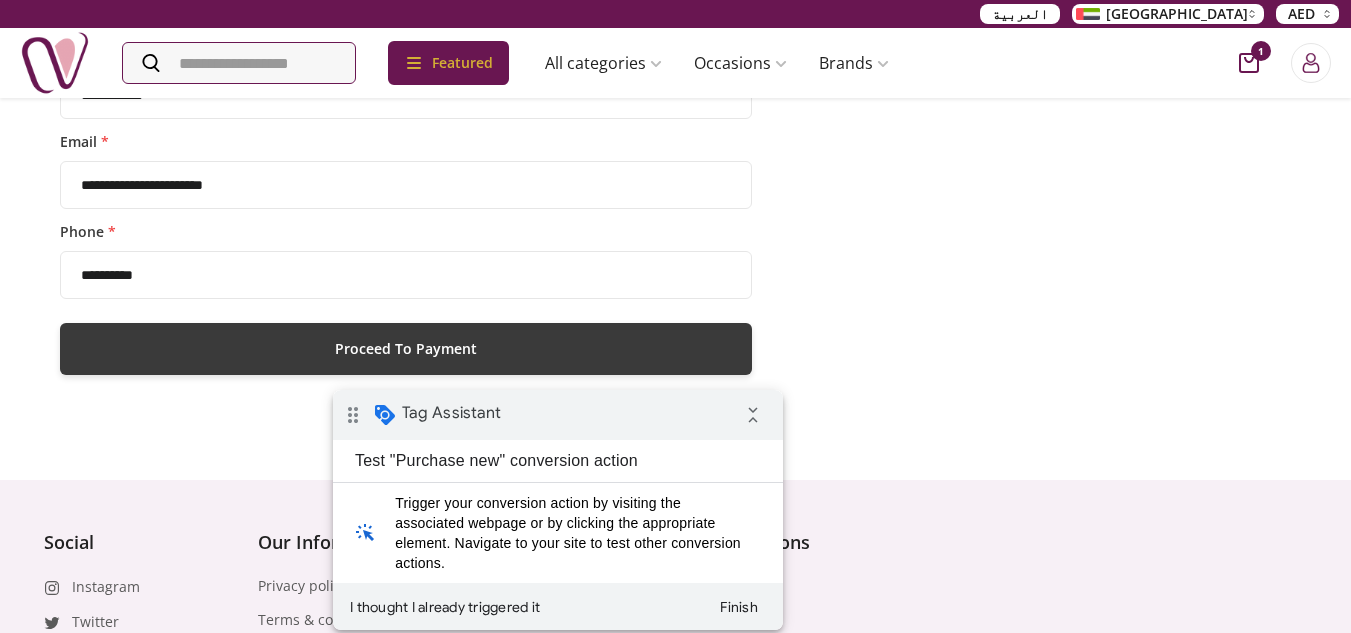 click on "Proceed To Payment" at bounding box center [406, 349] 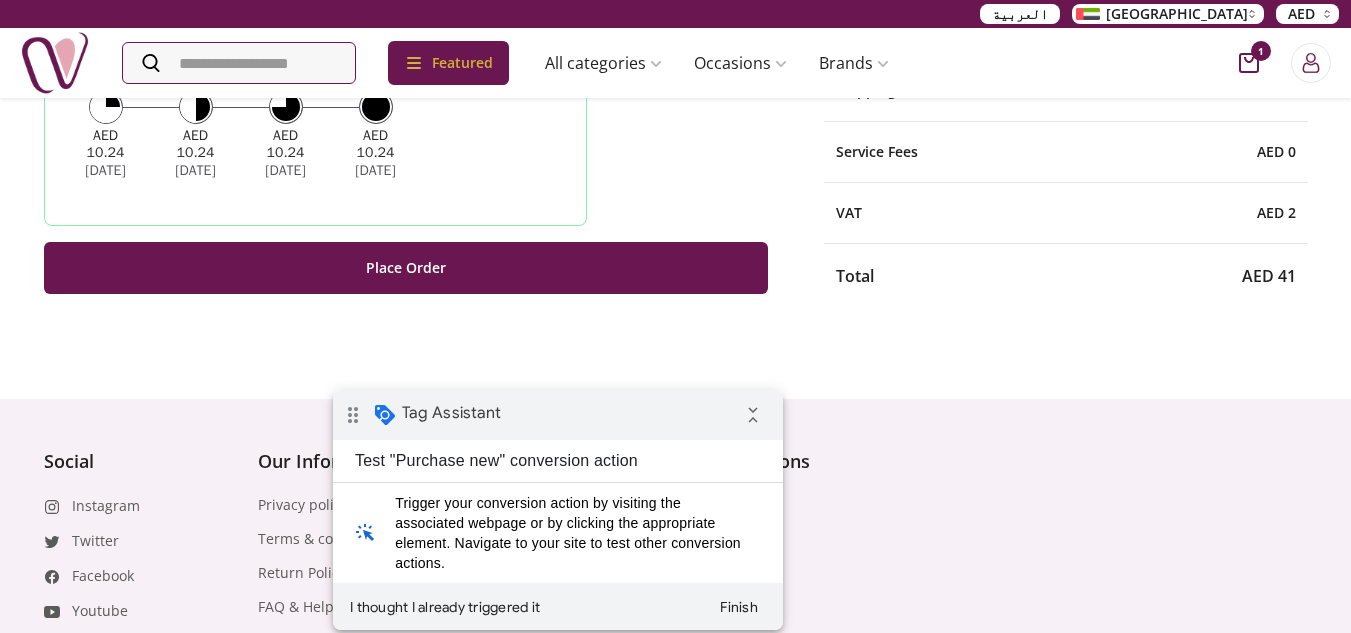 scroll, scrollTop: 391, scrollLeft: 0, axis: vertical 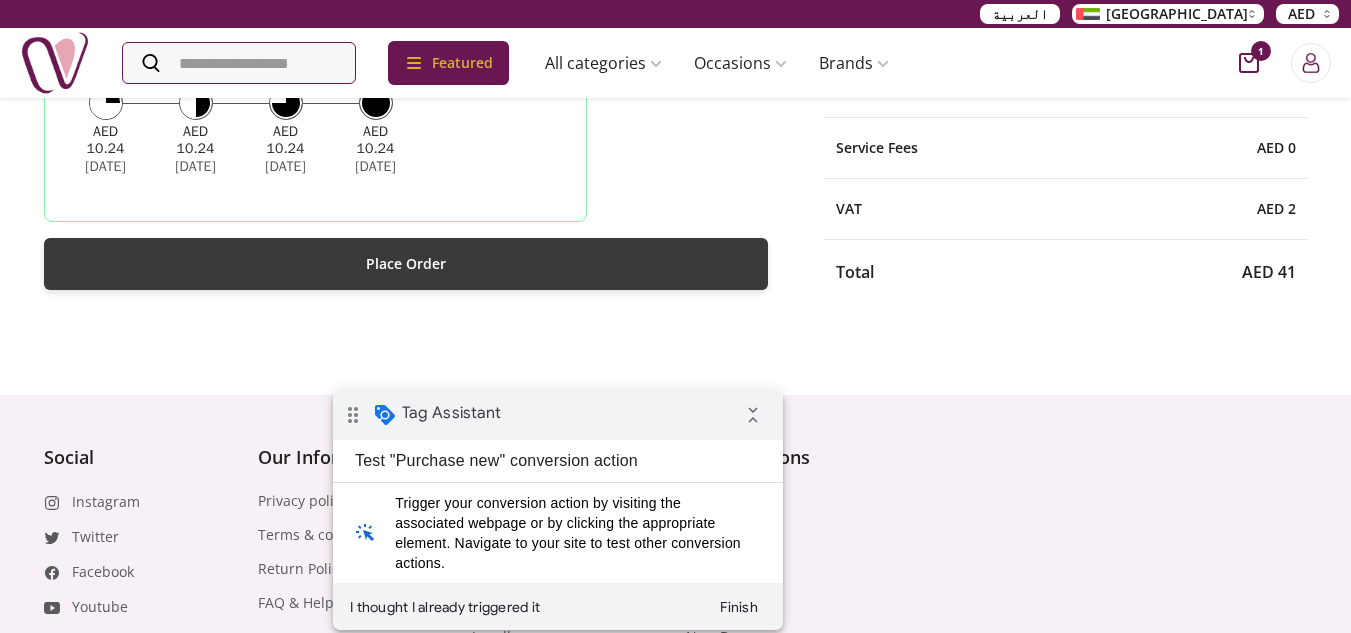click on "Place Order" at bounding box center [406, 264] 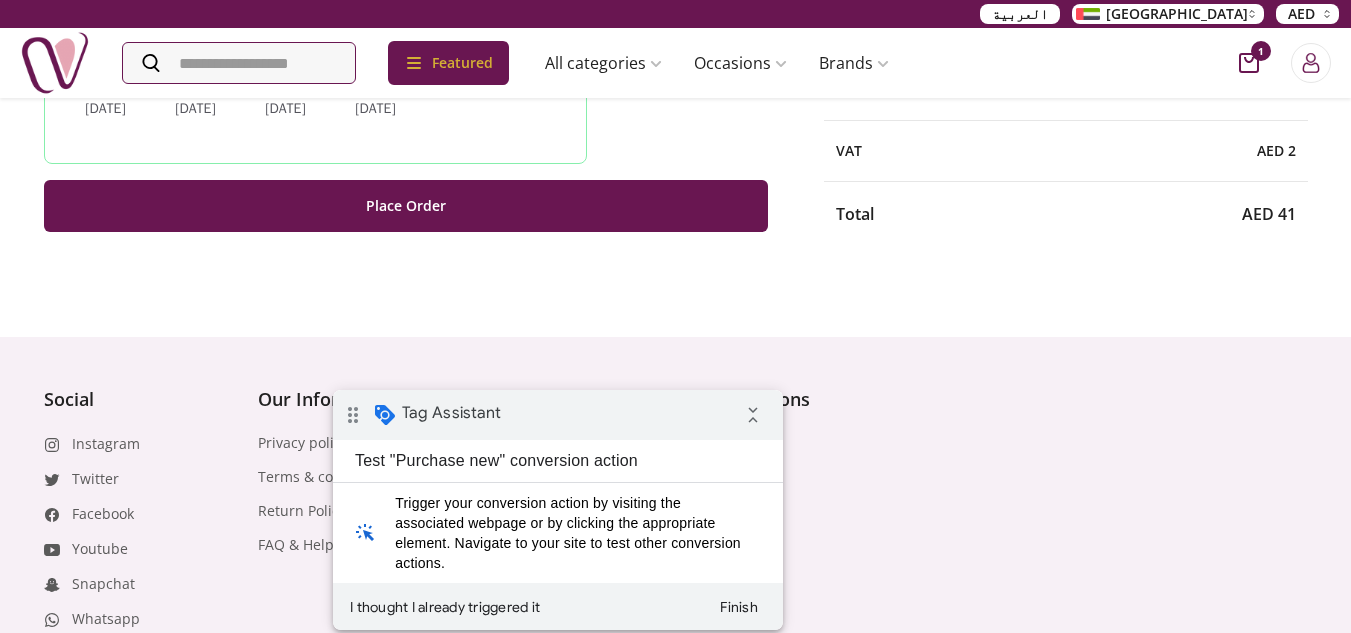 scroll, scrollTop: 451, scrollLeft: 0, axis: vertical 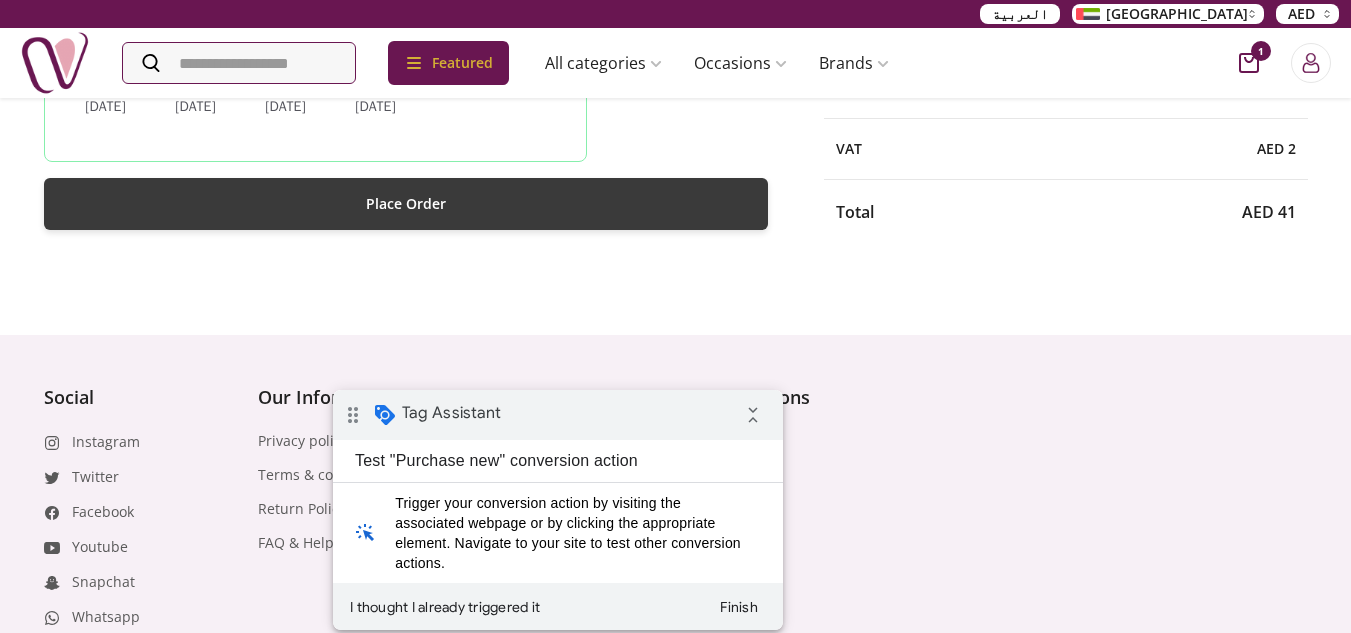 click on "Place Order" at bounding box center [406, 204] 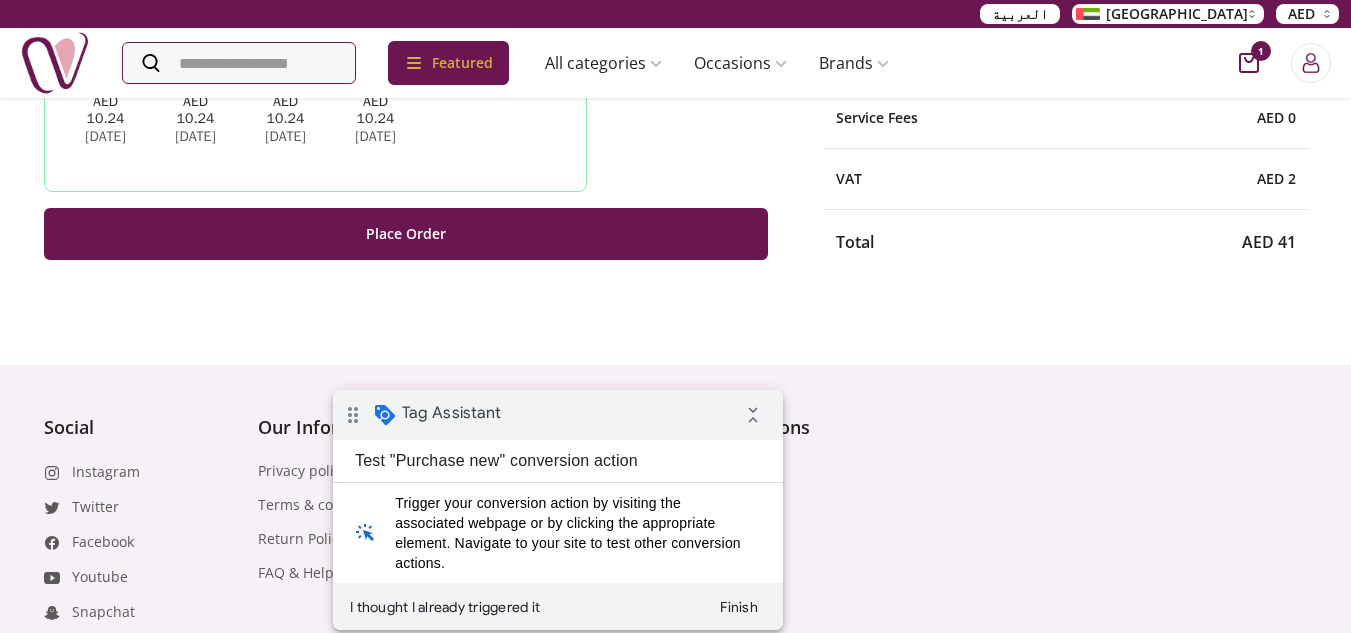 scroll, scrollTop: 422, scrollLeft: 0, axis: vertical 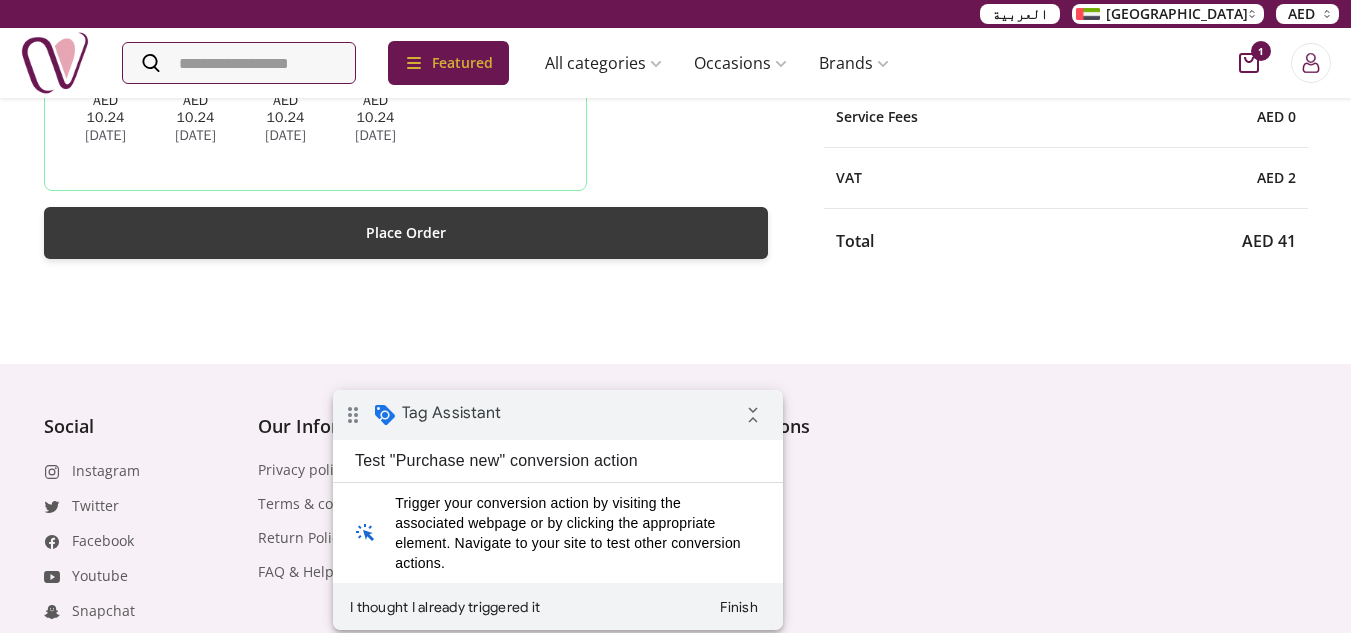 click on "Place Order" at bounding box center [406, 233] 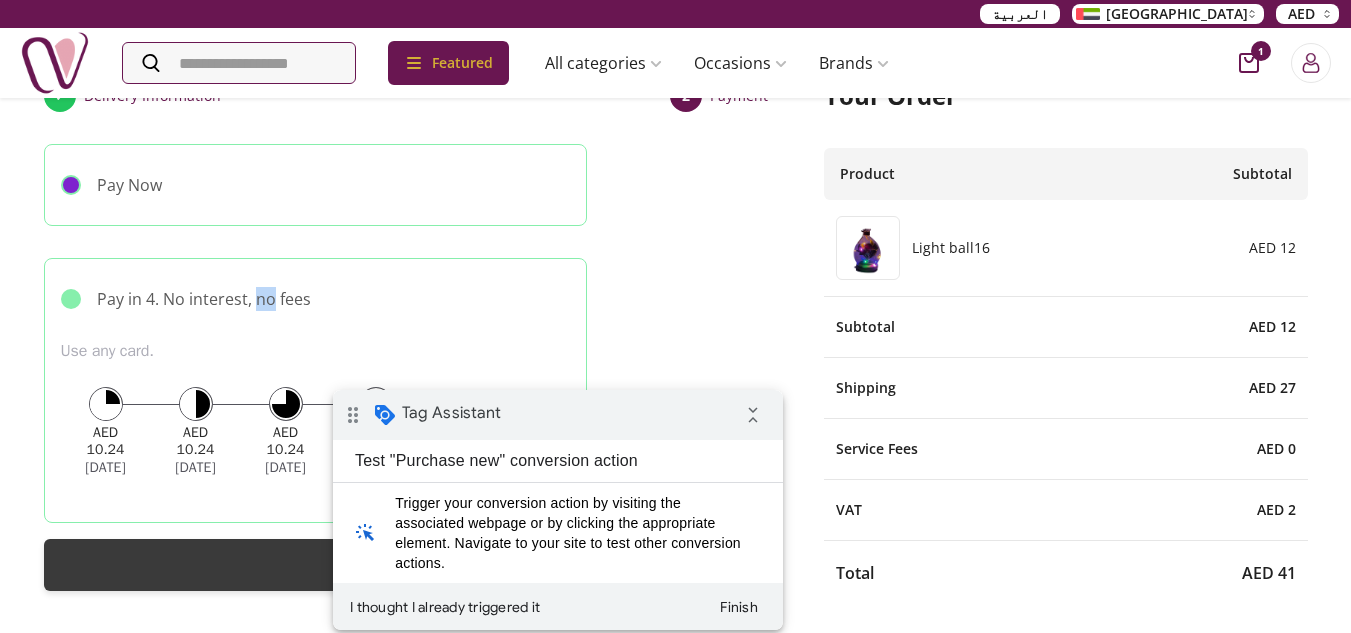 scroll, scrollTop: 89, scrollLeft: 0, axis: vertical 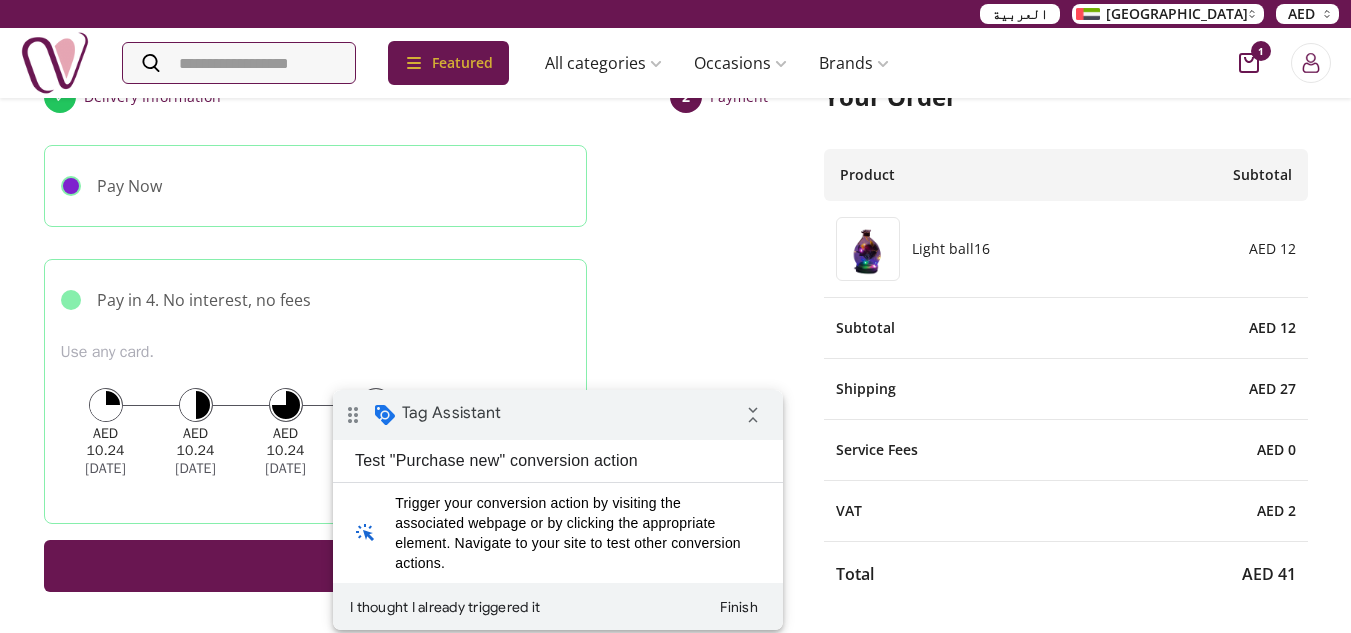 click on "Pay Now" at bounding box center [316, 186] 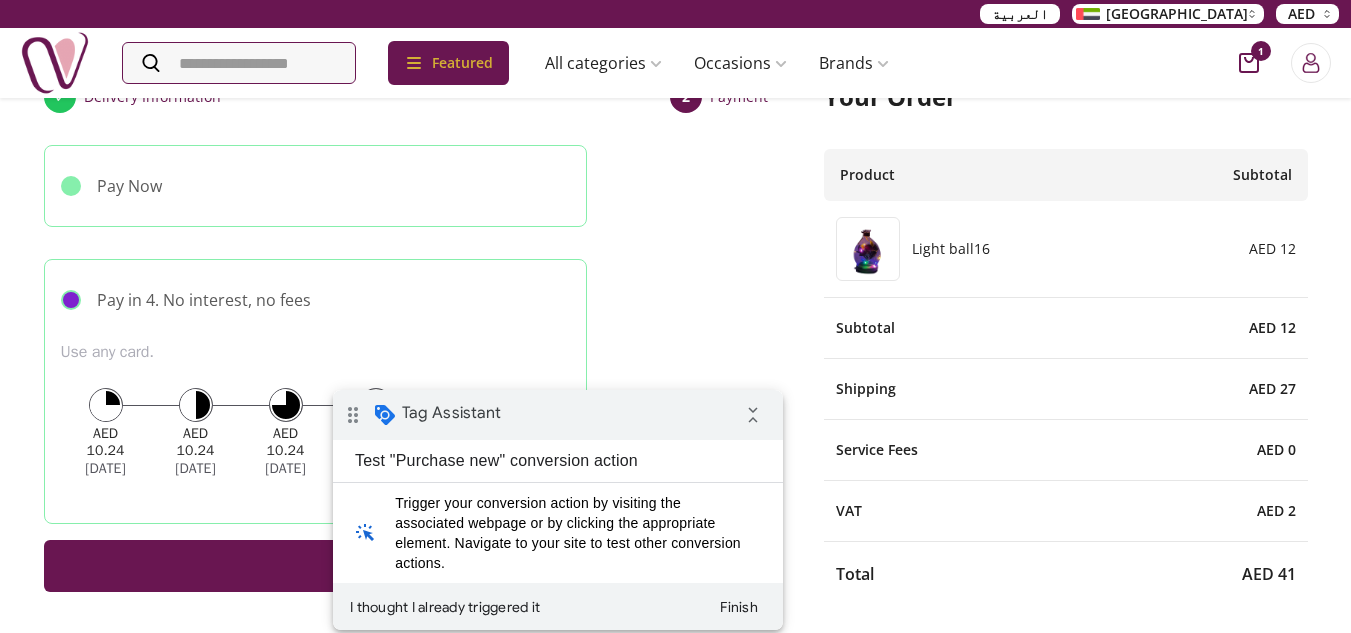 click on "Pay Now" at bounding box center (129, 186) 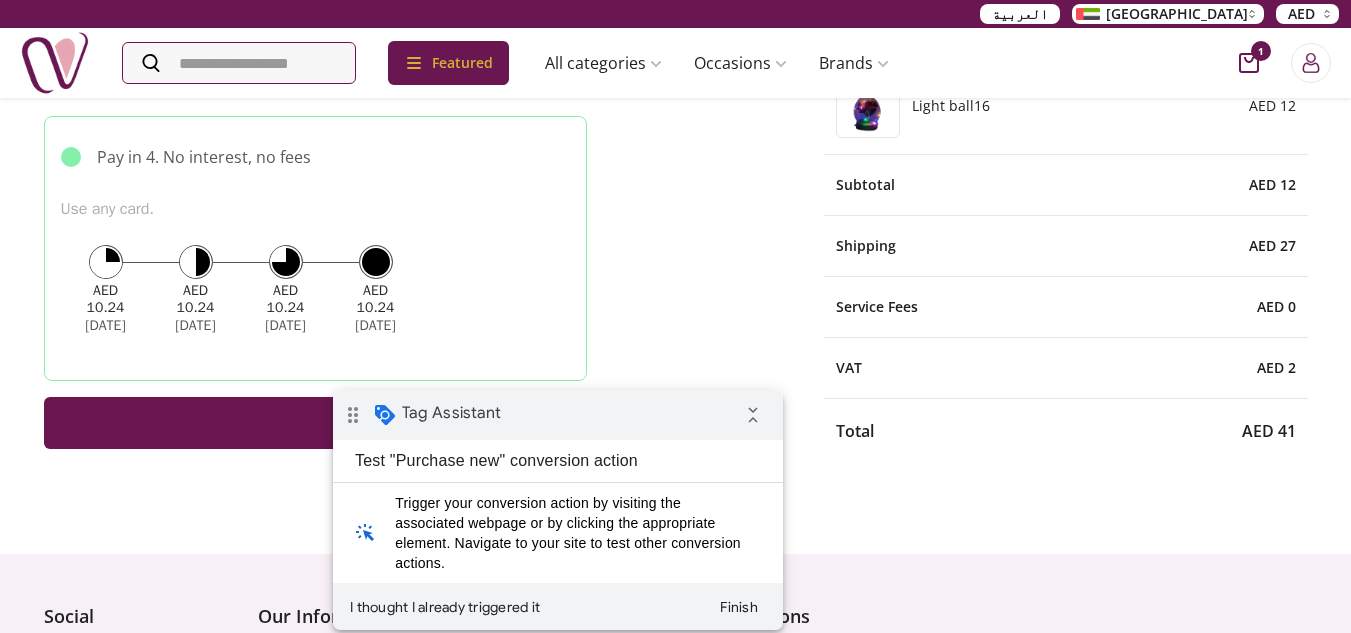 scroll, scrollTop: 248, scrollLeft: 0, axis: vertical 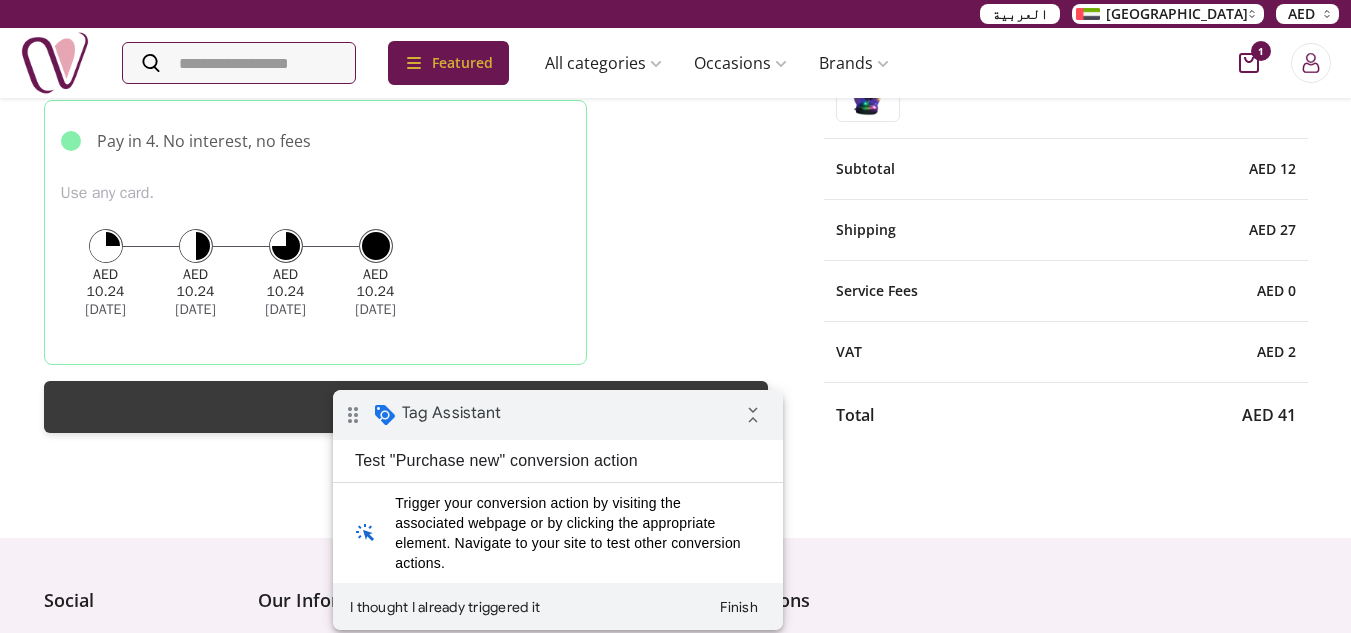 click on "Place Order" at bounding box center [406, 407] 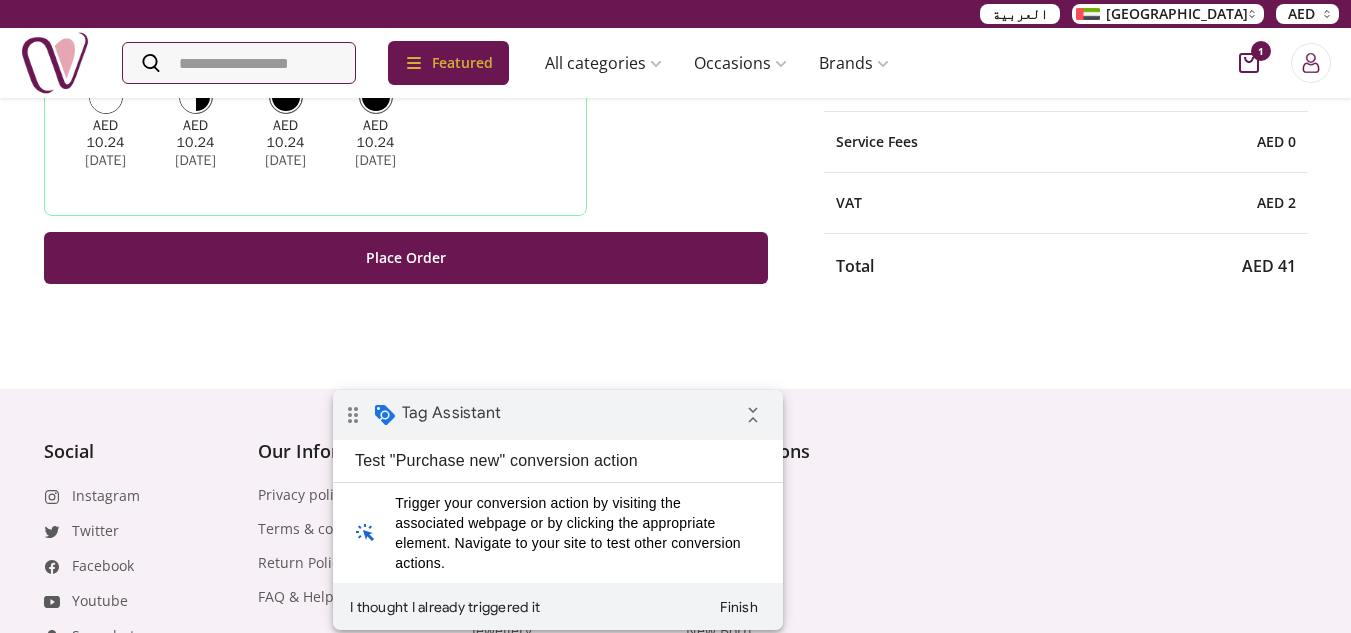 scroll, scrollTop: 398, scrollLeft: 0, axis: vertical 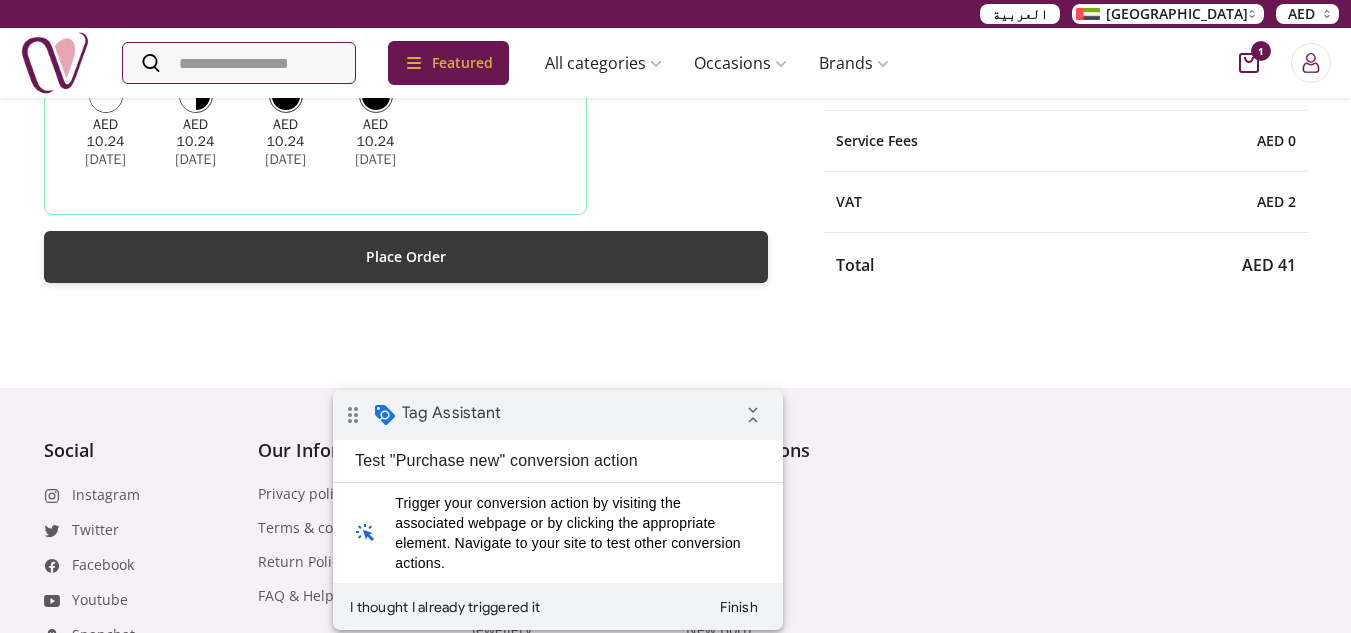 click on "Place Order" at bounding box center [406, 257] 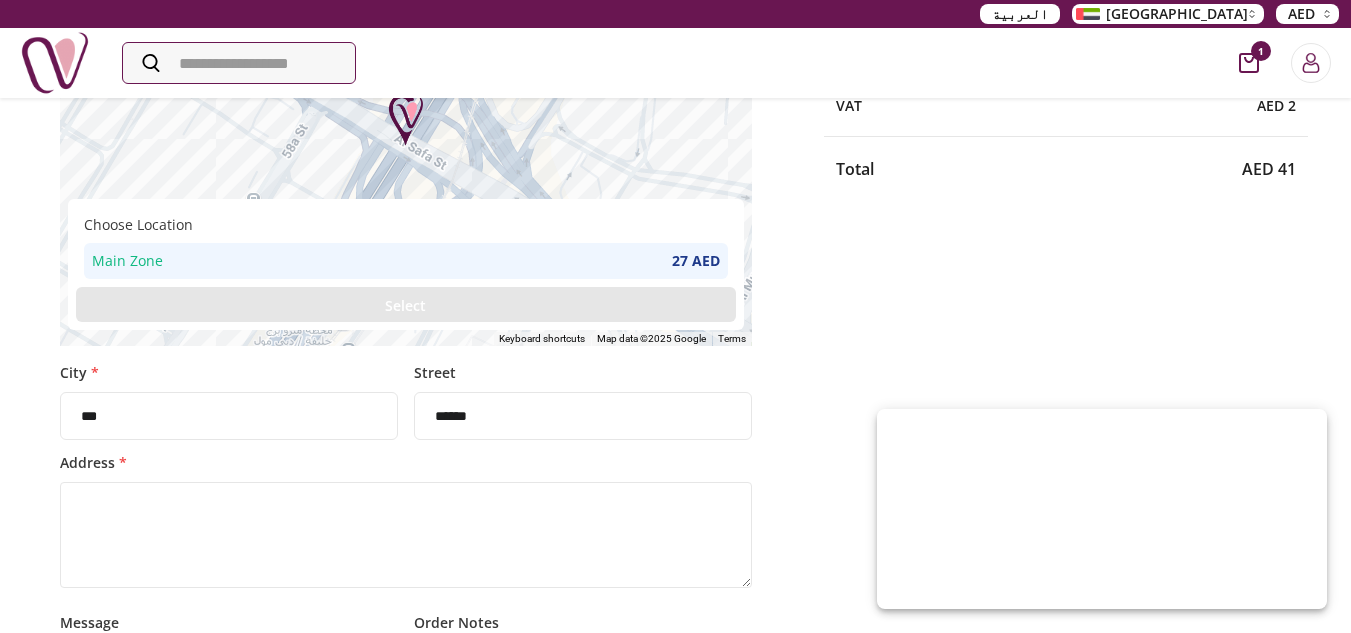 scroll, scrollTop: 494, scrollLeft: 0, axis: vertical 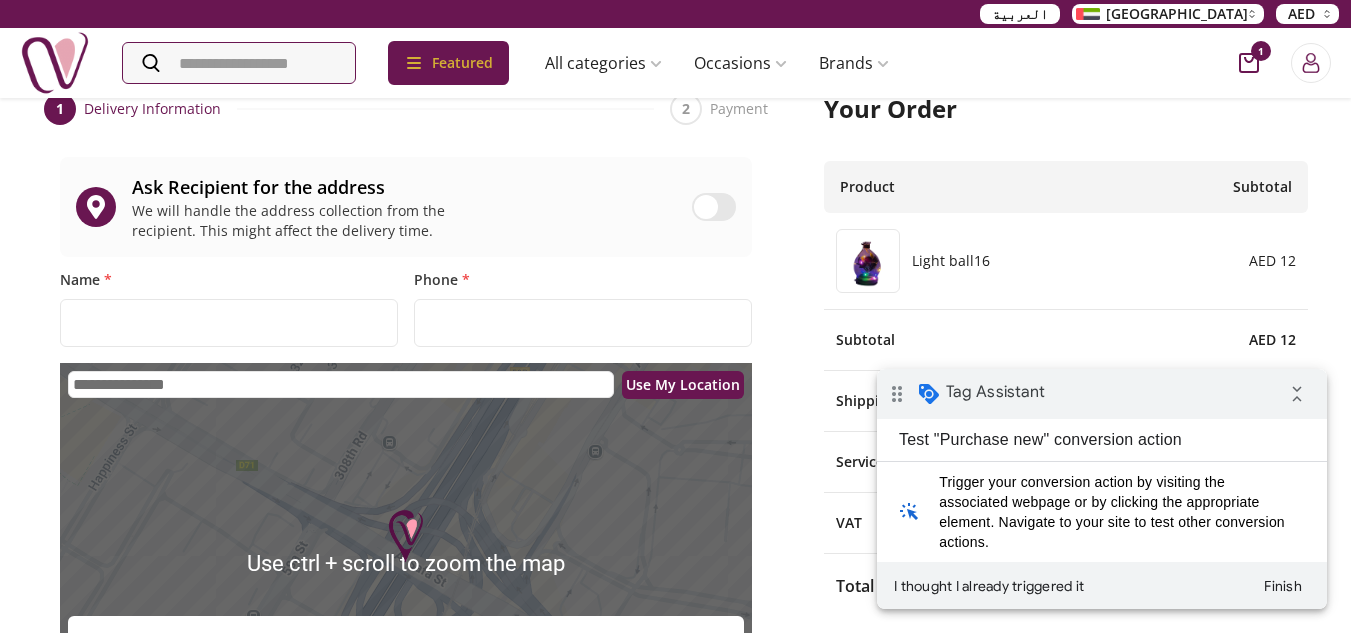 click at bounding box center (714, 207) 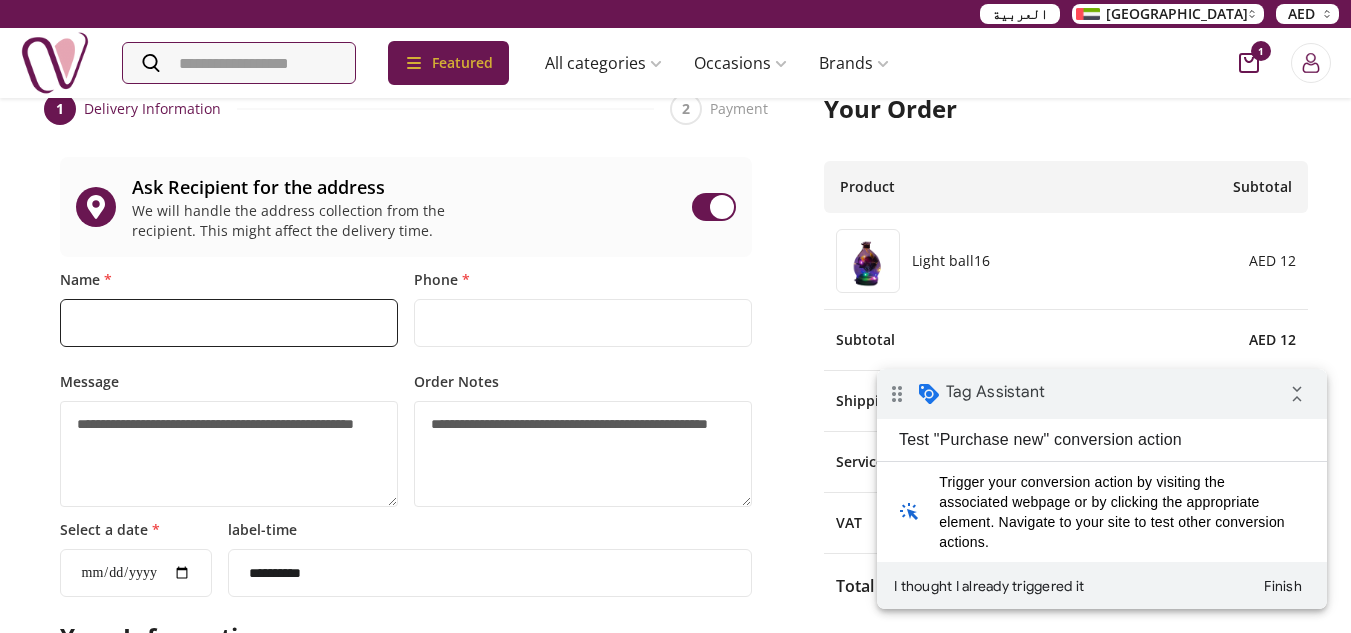 click on "Name *" at bounding box center (229, 323) 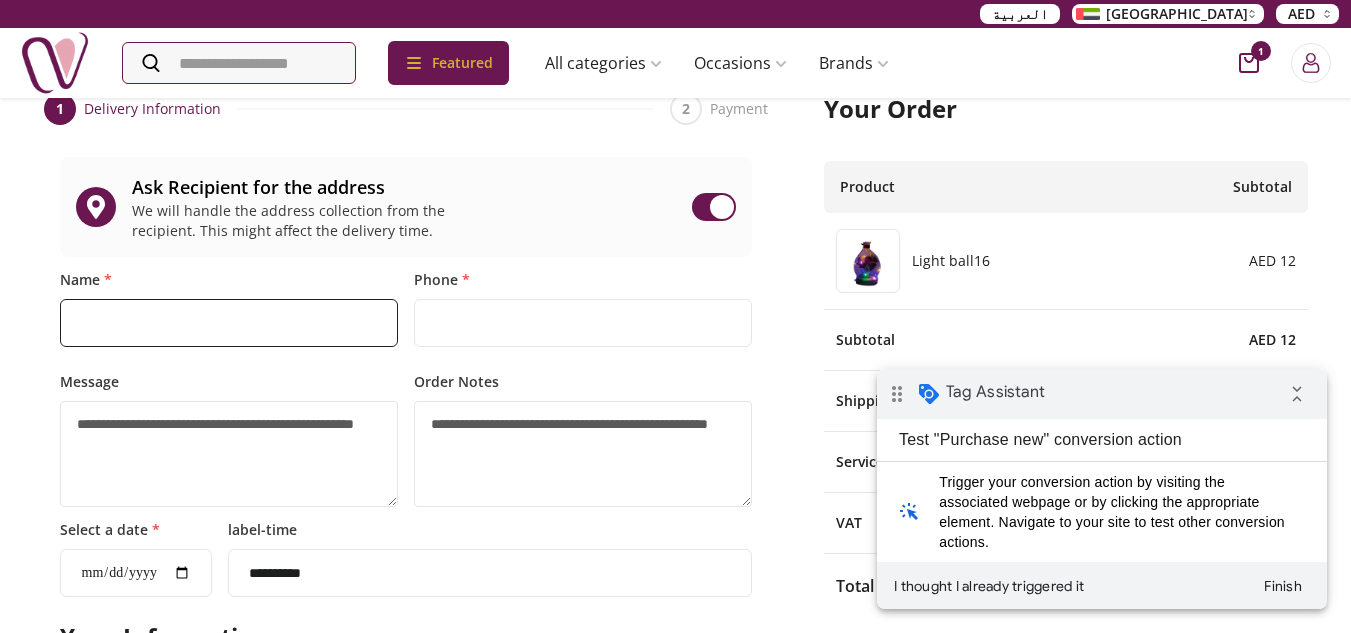 type on "**********" 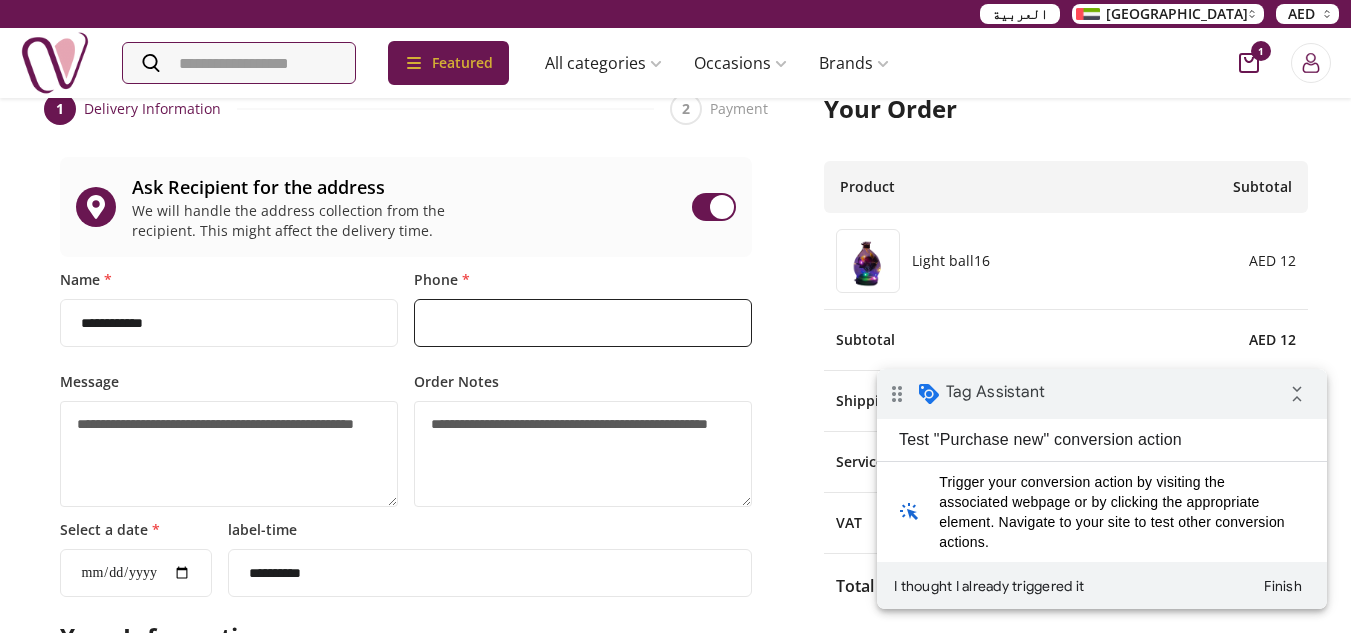 click on "Phone *" at bounding box center (583, 323) 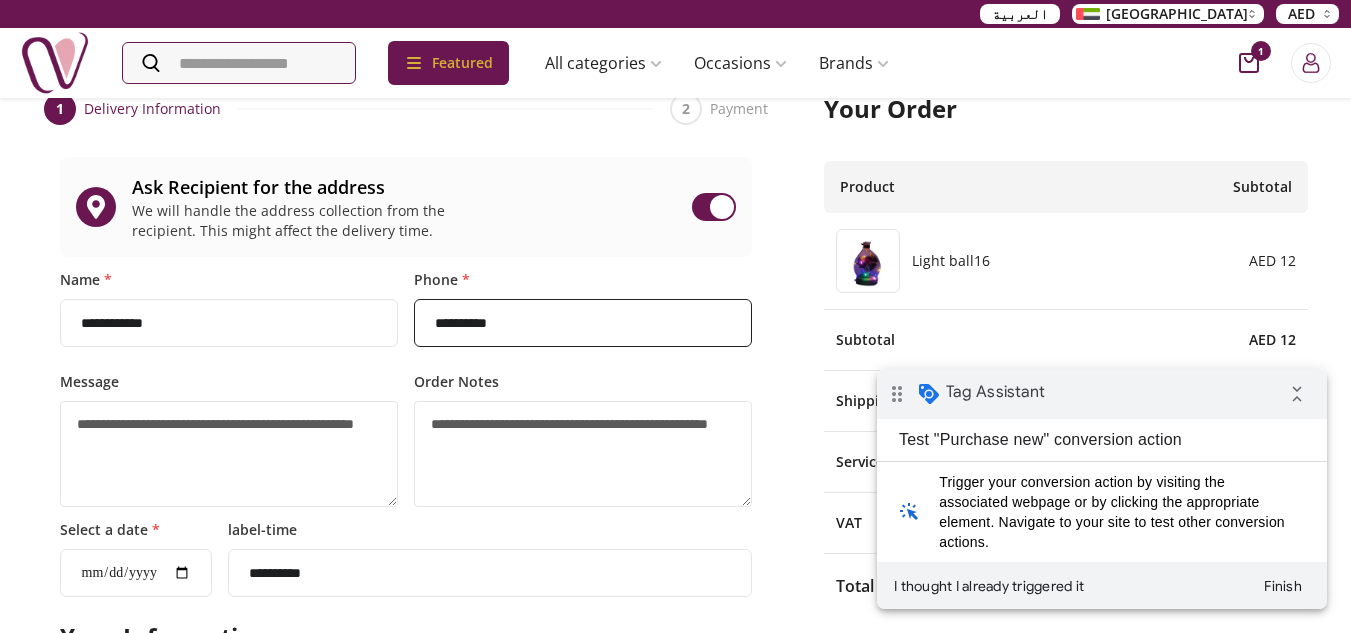 type on "**********" 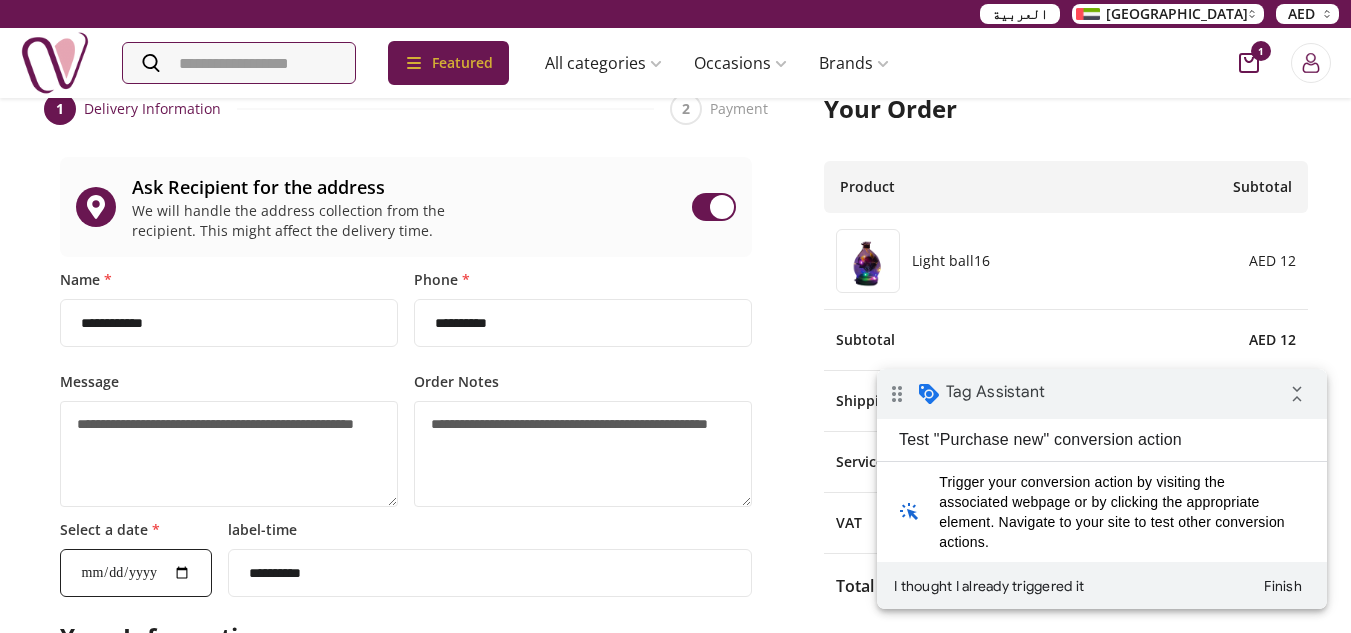 click on "Select a date *" at bounding box center (136, 573) 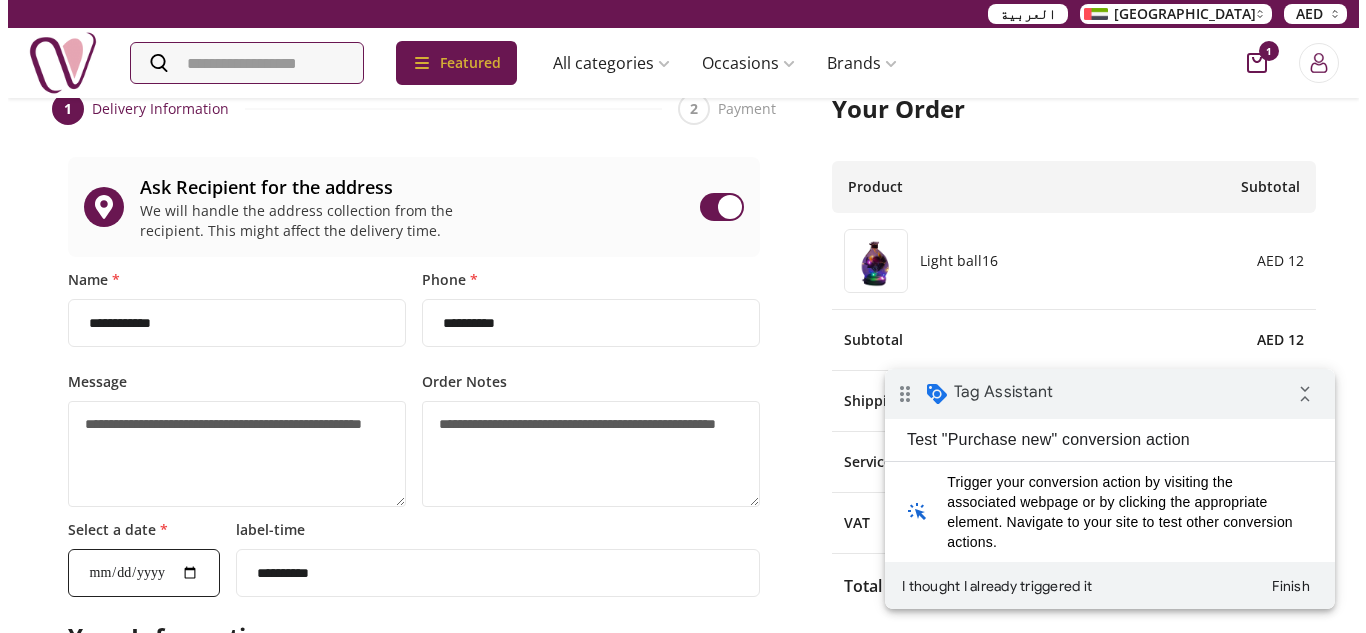 scroll, scrollTop: 0, scrollLeft: 0, axis: both 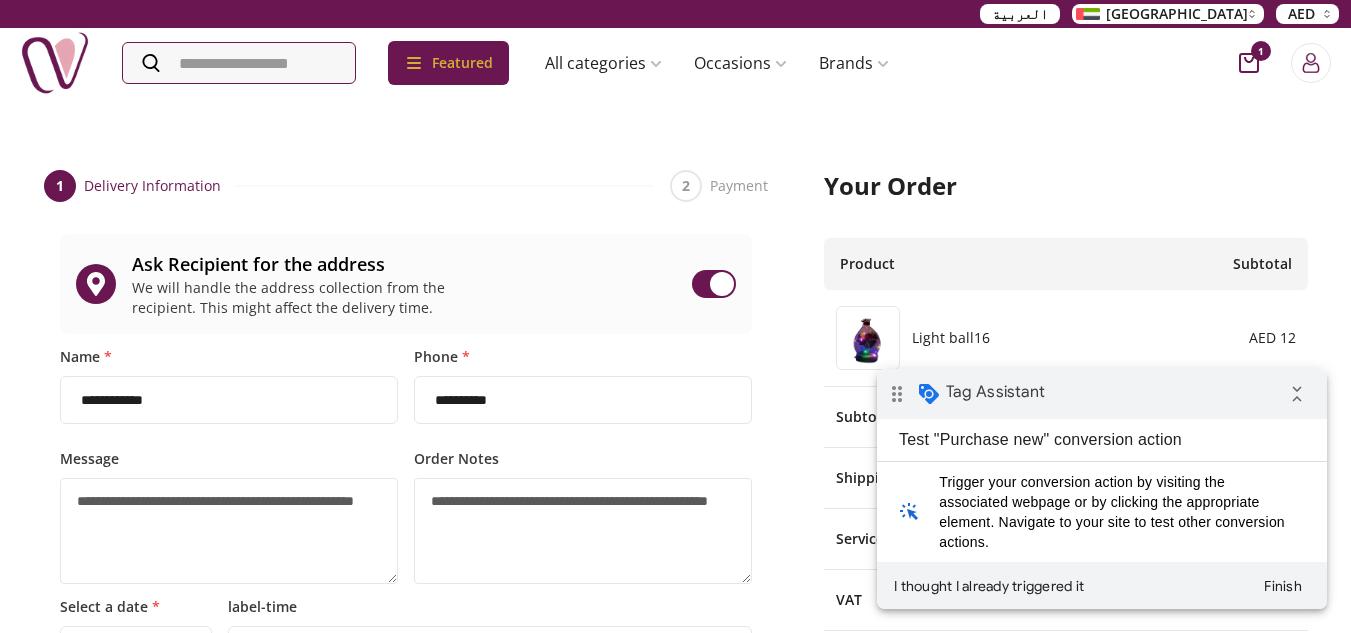 click on "Your Order Product Subtotal Light ball16 AED 12 Subtotal AED 12 Shipping AED 27 Service Fees AED 0 VAT AED 2 Total AED 41" at bounding box center (1065, 422) 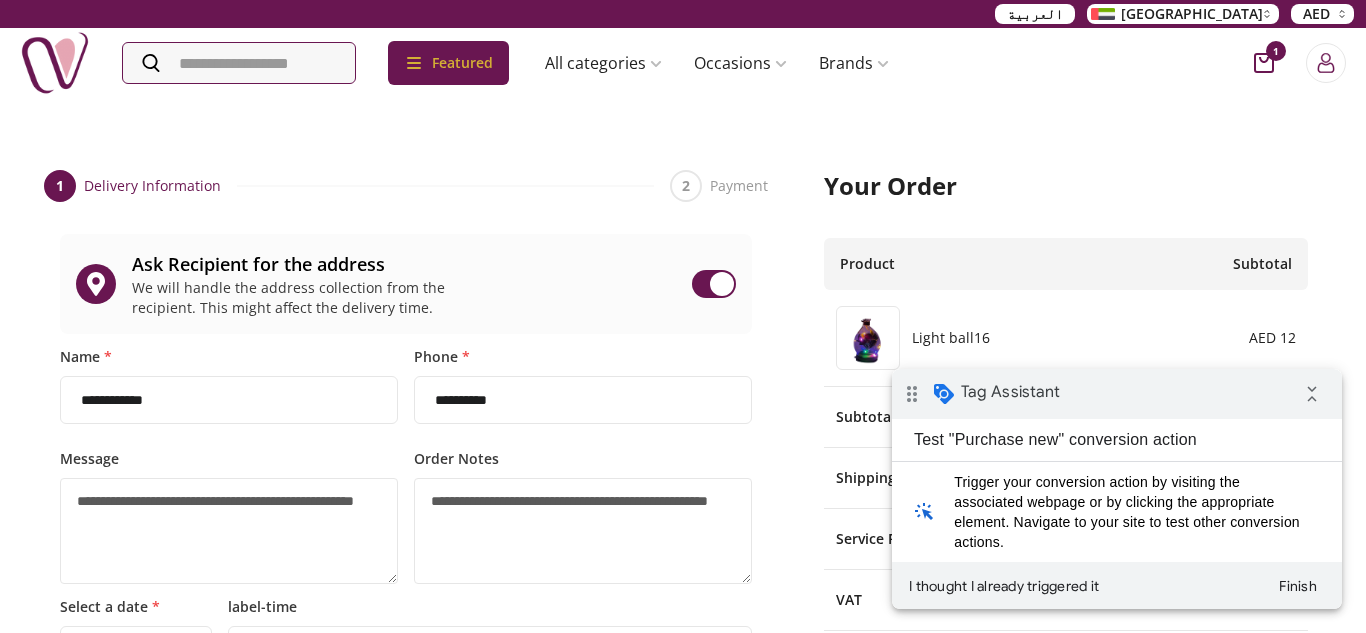 scroll, scrollTop: 444, scrollLeft: 378, axis: both 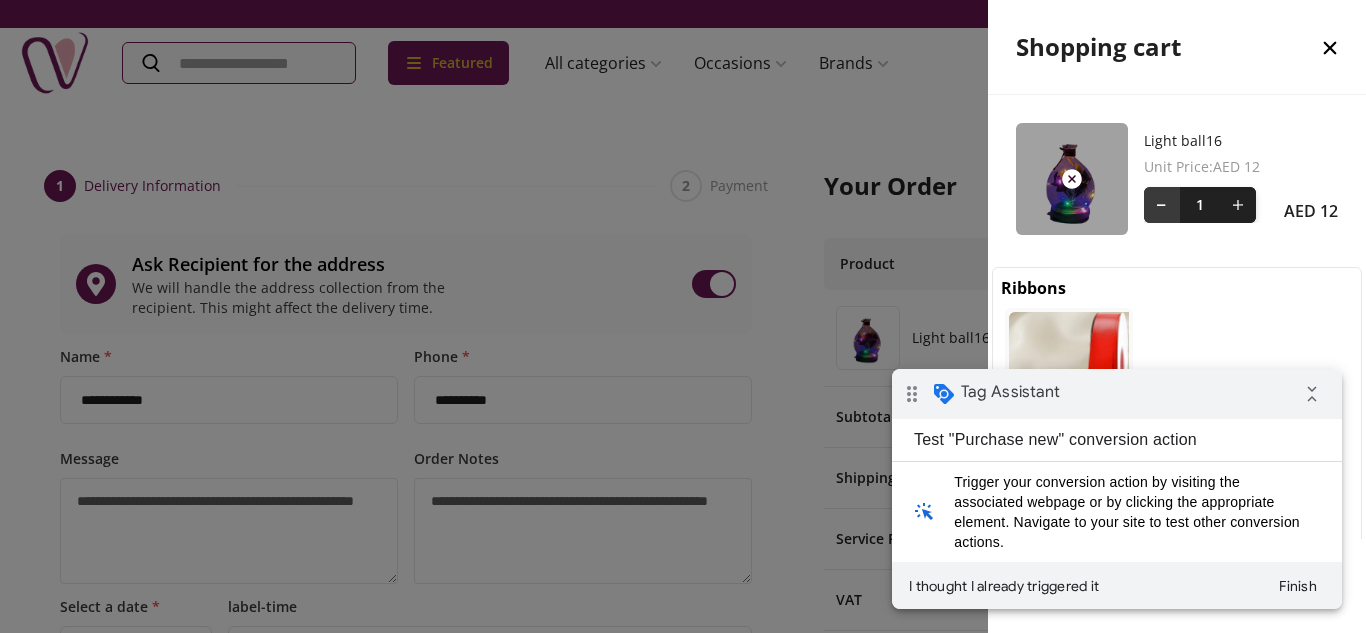click 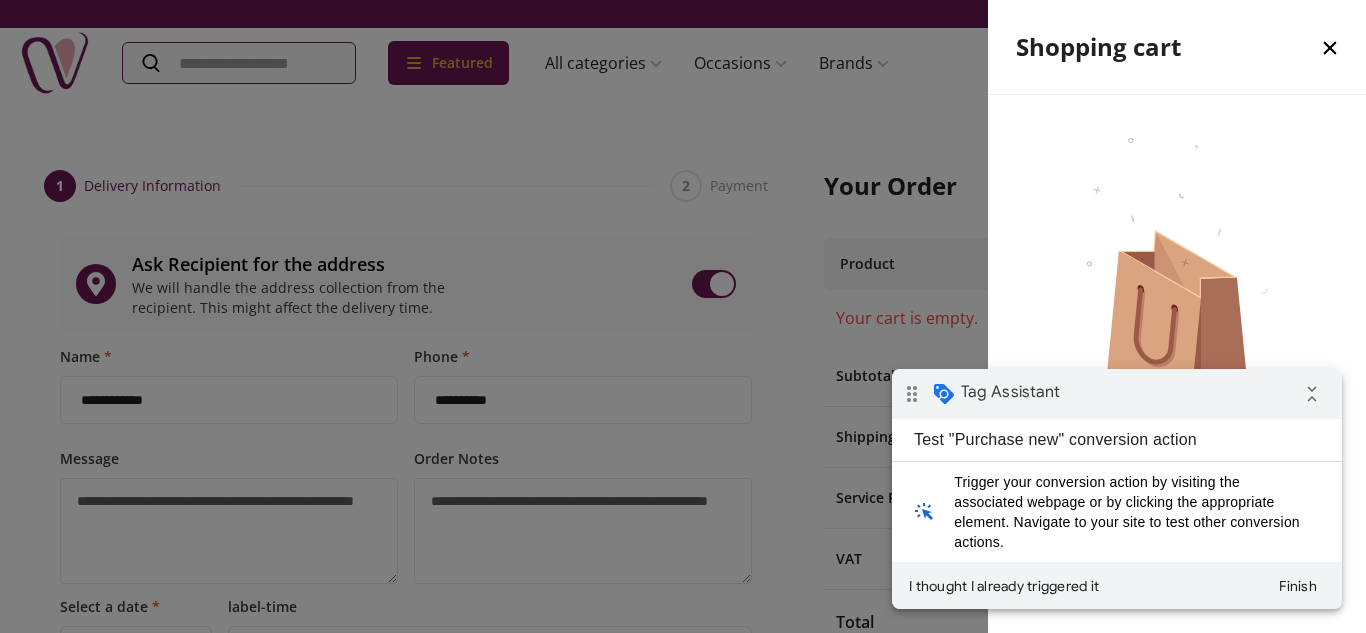 click at bounding box center [683, 316] 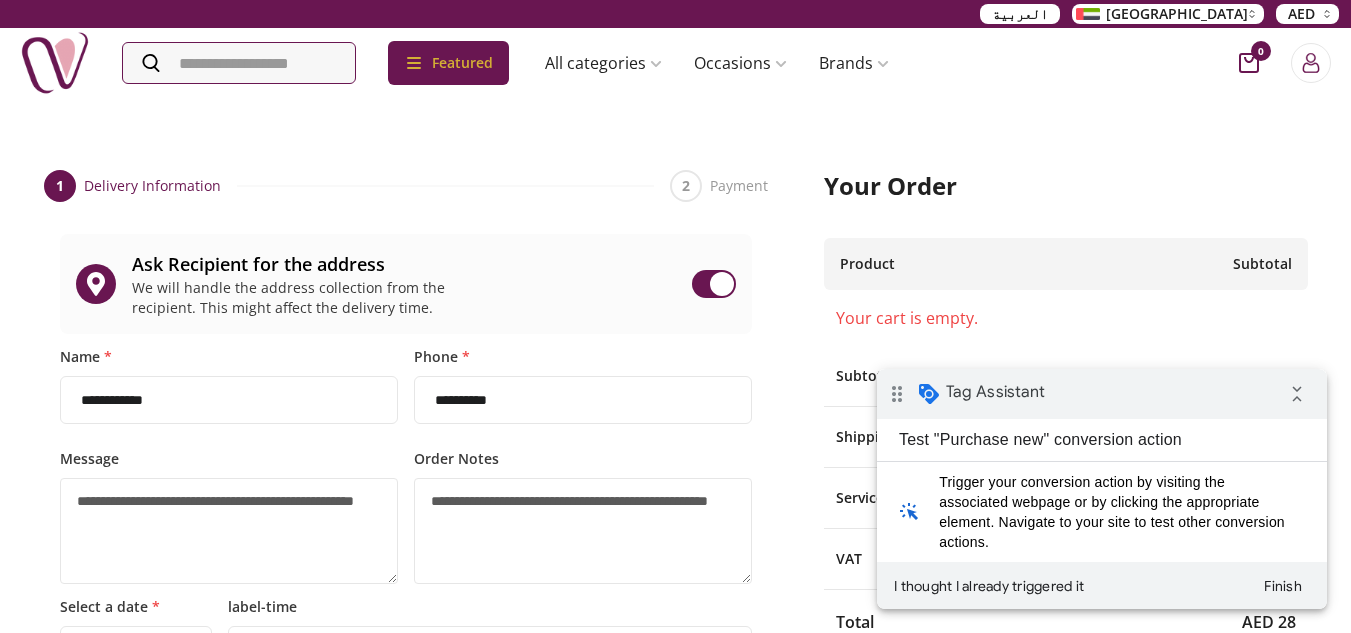 click at bounding box center (55, 63) 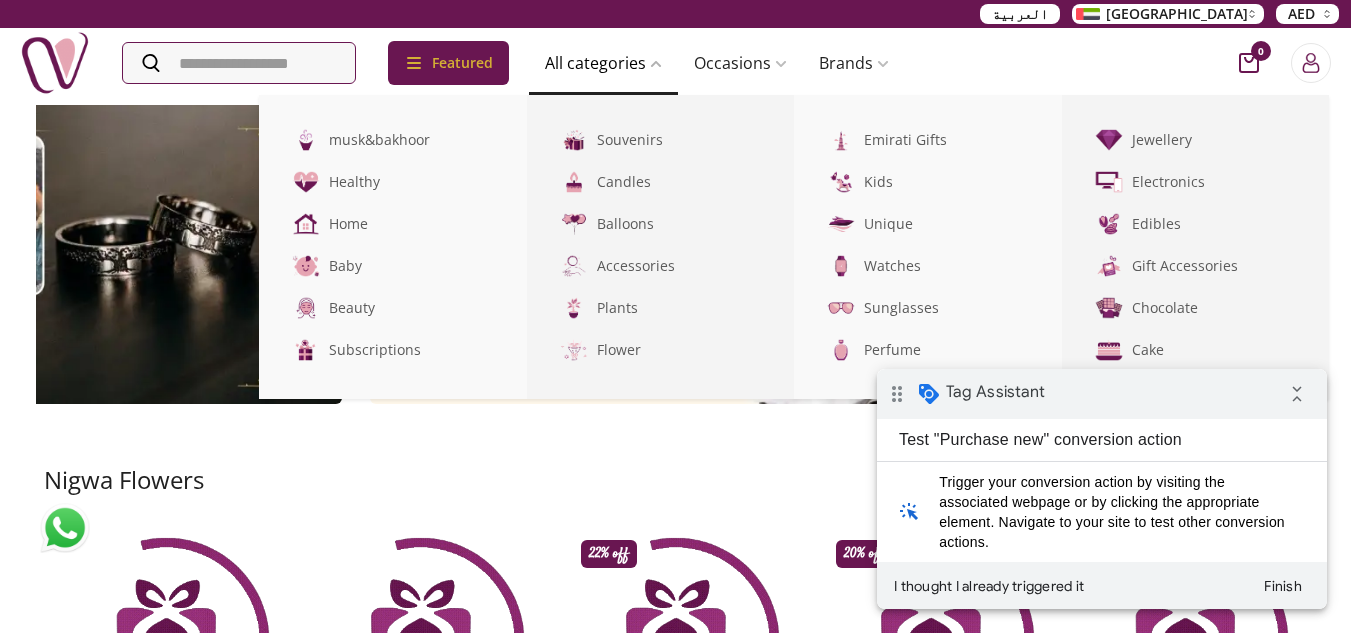 click on "All categories" at bounding box center [603, 63] 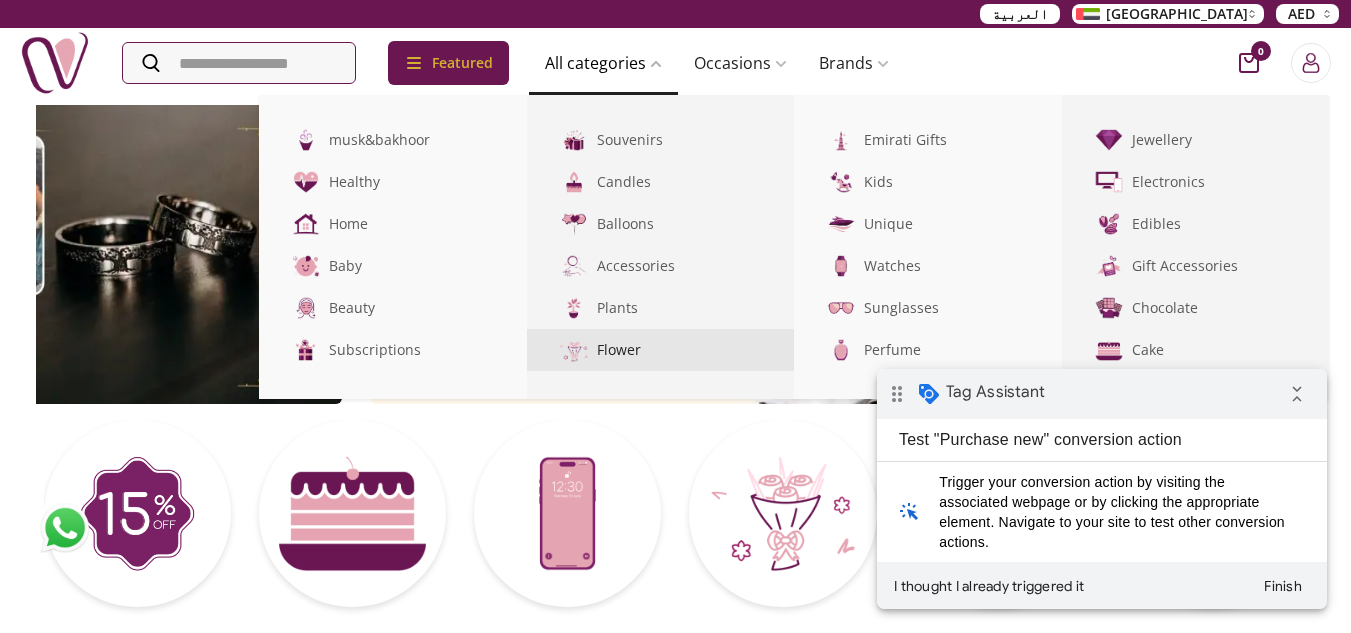 click on "Flower" at bounding box center [661, 350] 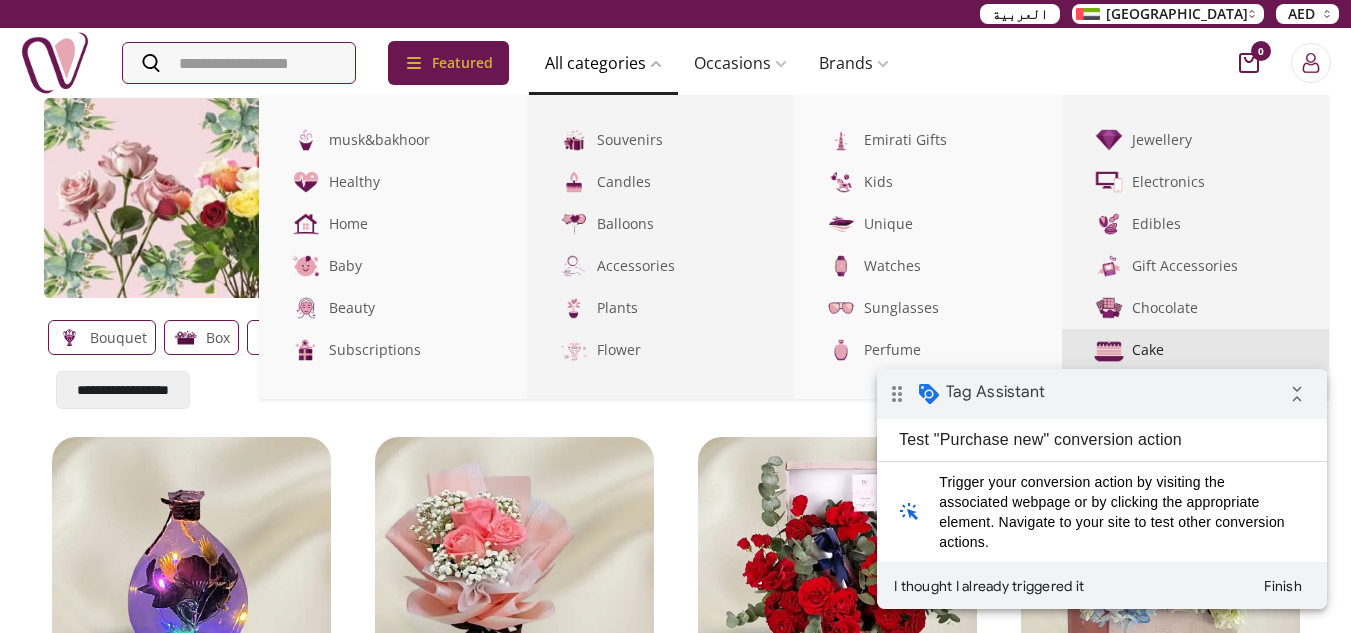 click on "Cake" at bounding box center [1196, 350] 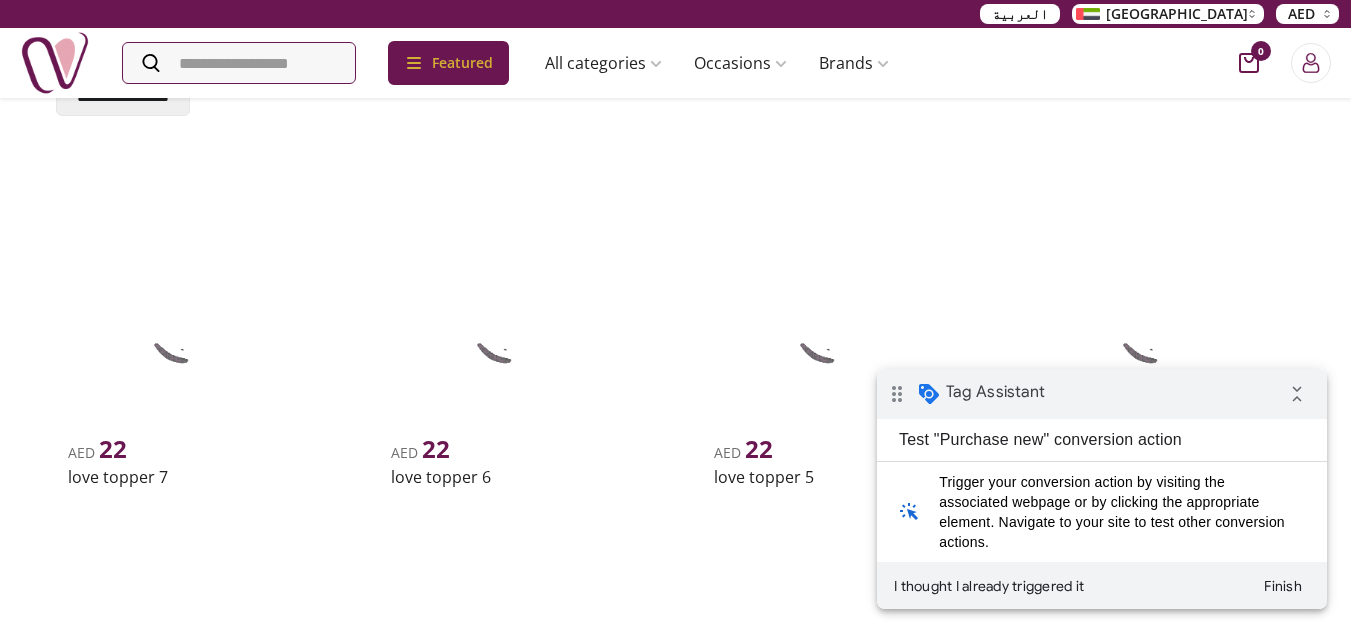 scroll, scrollTop: 294, scrollLeft: 0, axis: vertical 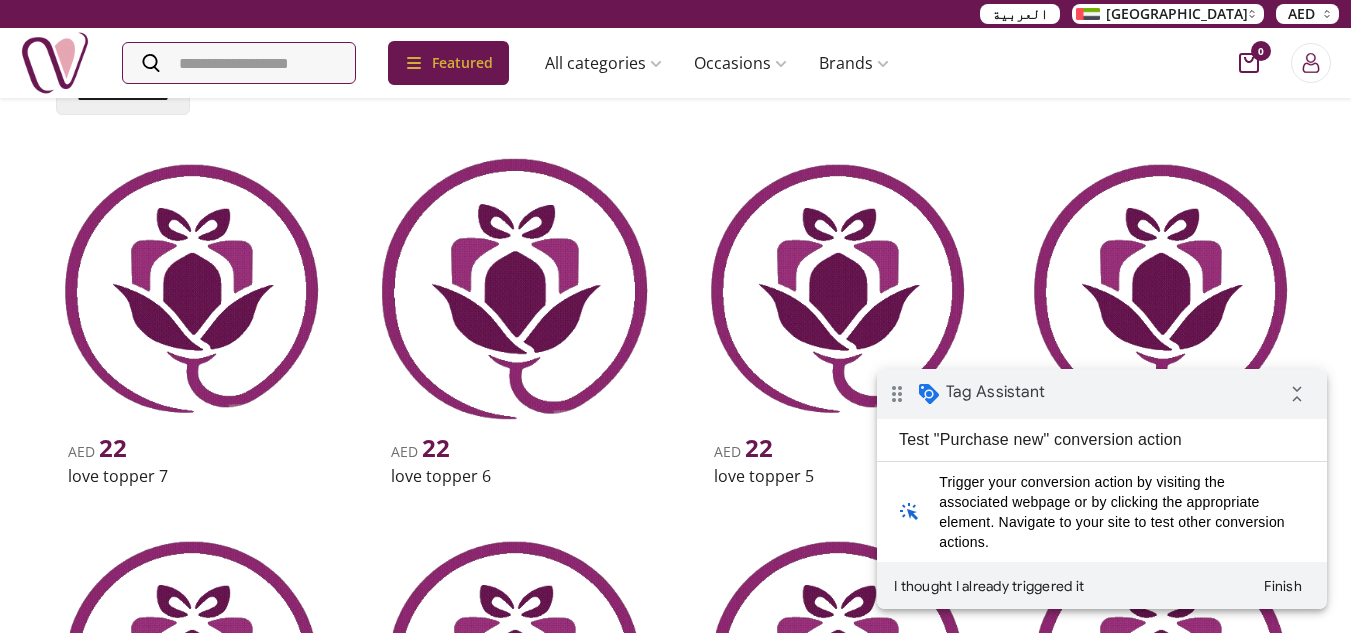 click at bounding box center [514, 282] 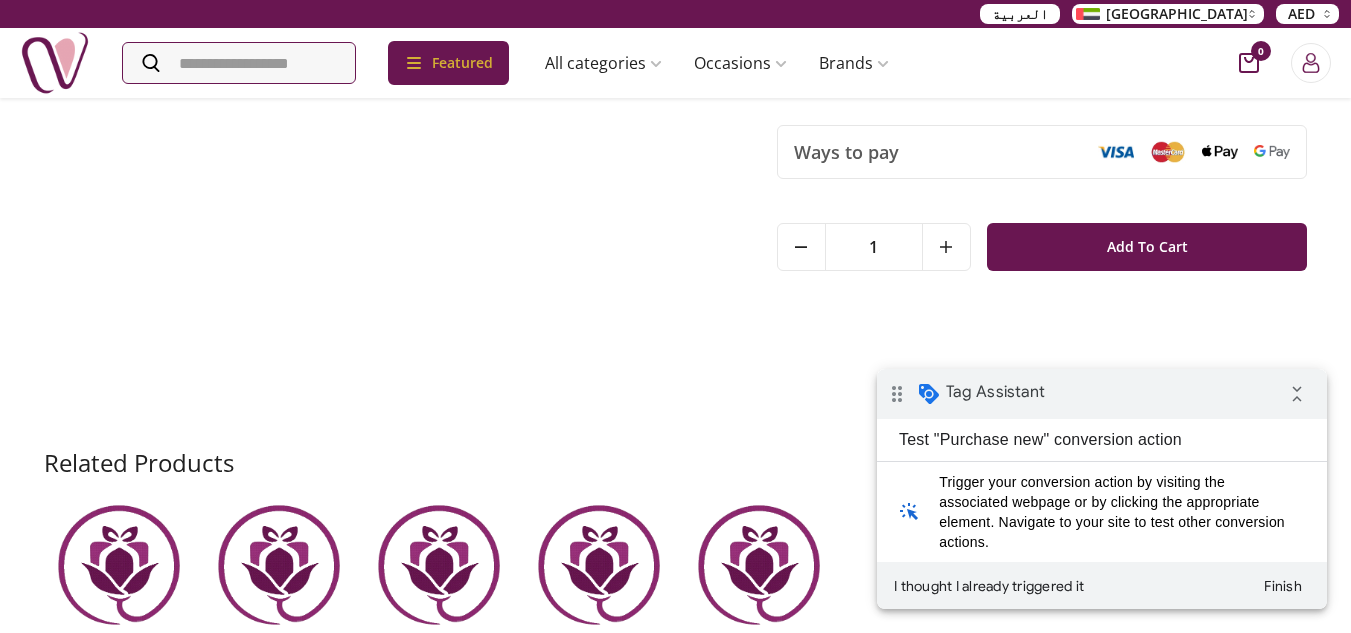 scroll, scrollTop: 242, scrollLeft: 0, axis: vertical 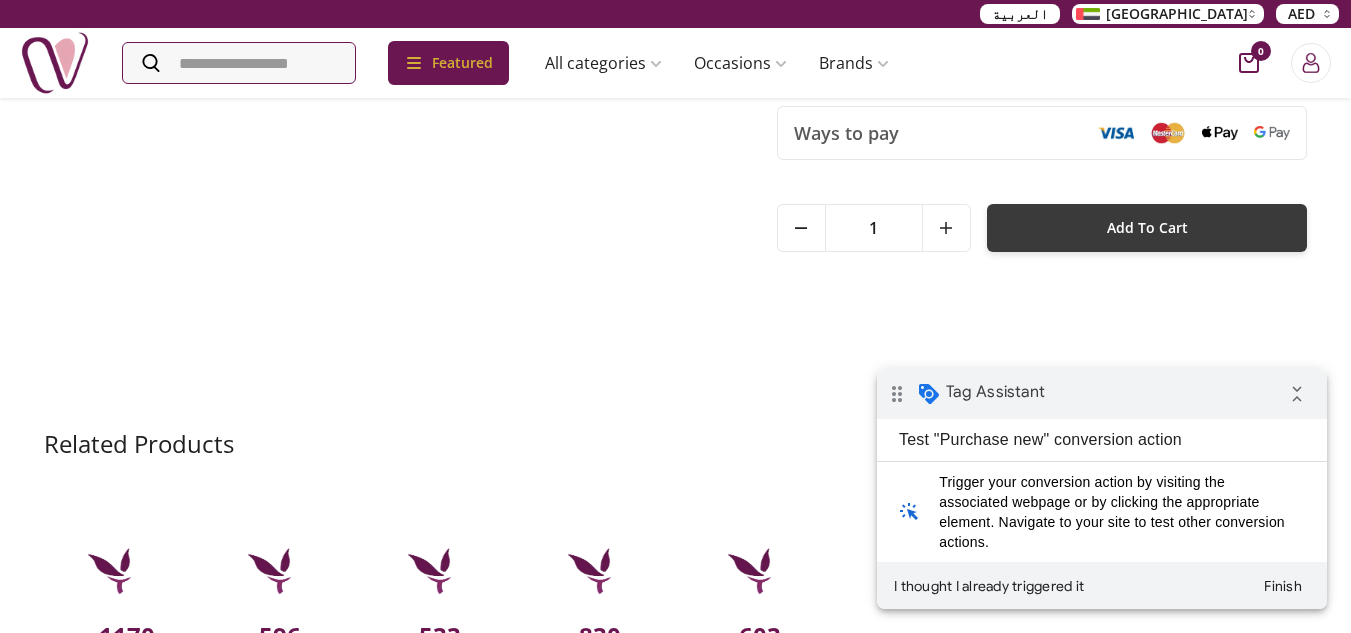 click on "Add To Cart" at bounding box center (1147, 228) 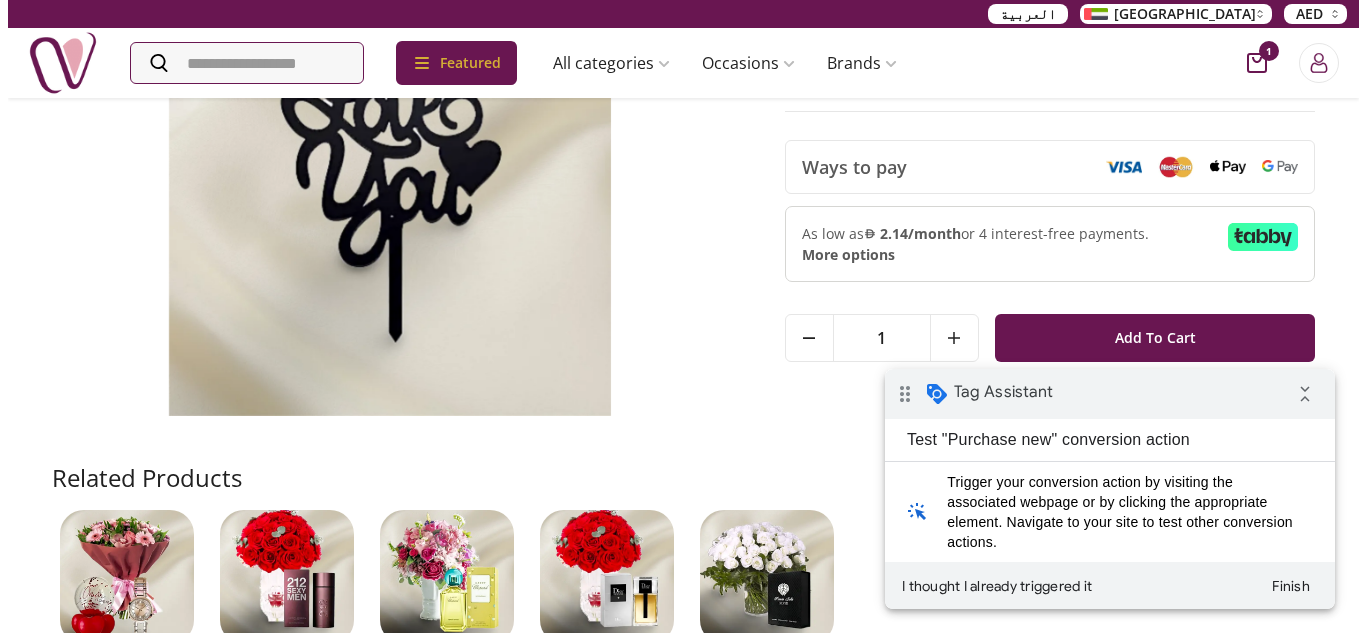 scroll, scrollTop: 207, scrollLeft: 0, axis: vertical 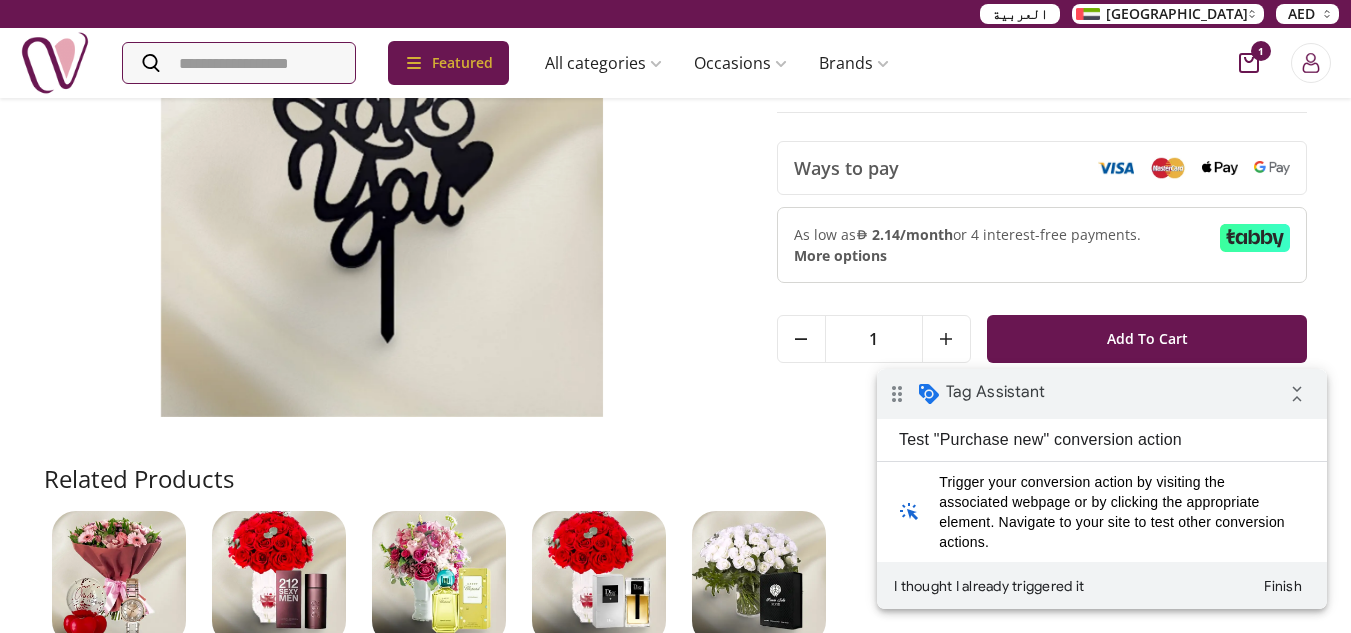 click 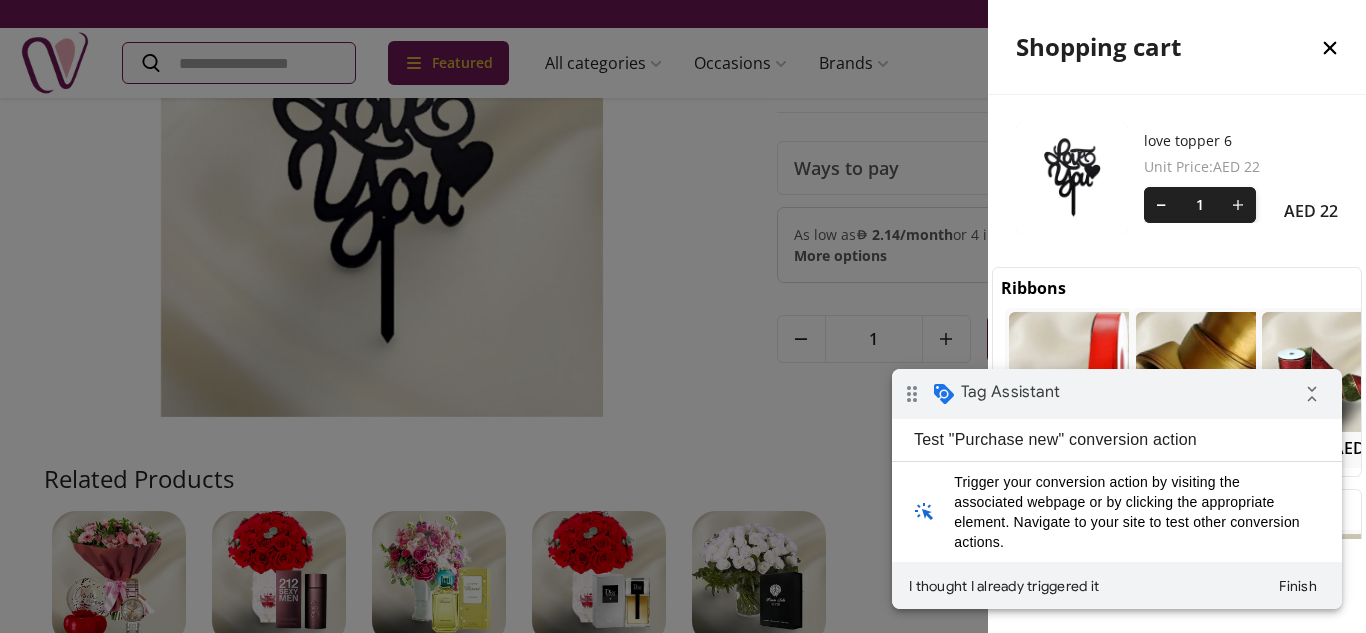 scroll, scrollTop: 444, scrollLeft: 378, axis: both 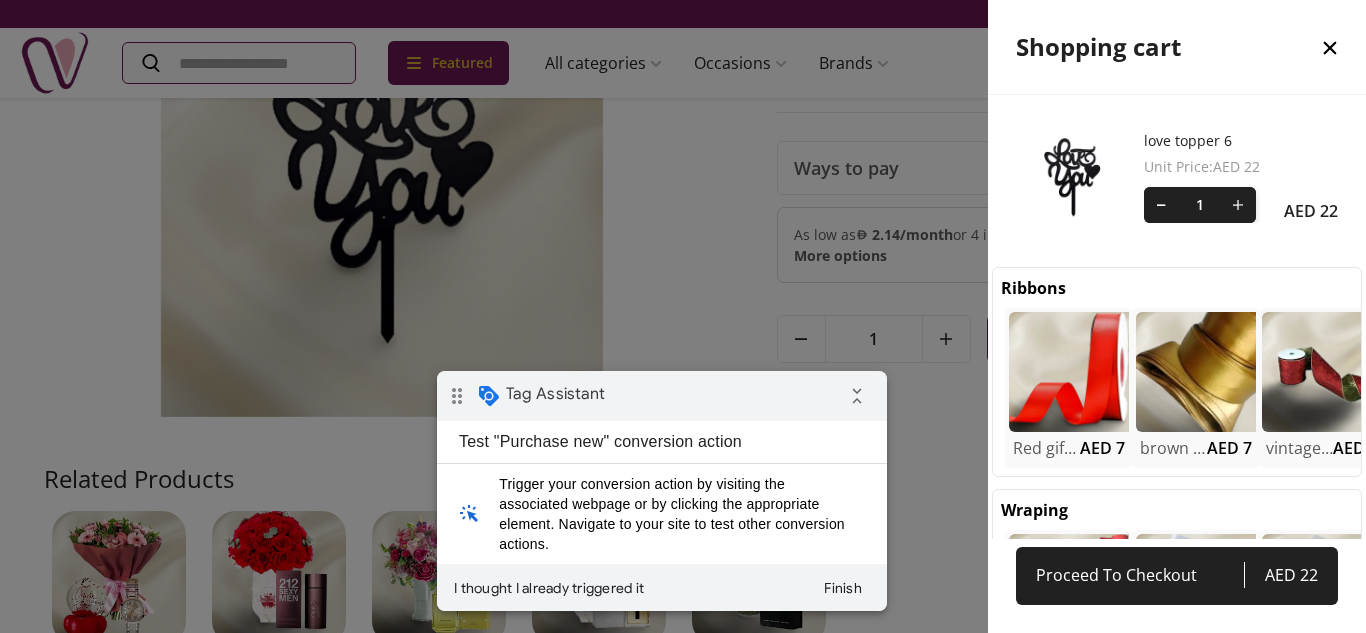 click on "drag_indicator Tag Assistant  collapse_all" at bounding box center (662, 396) 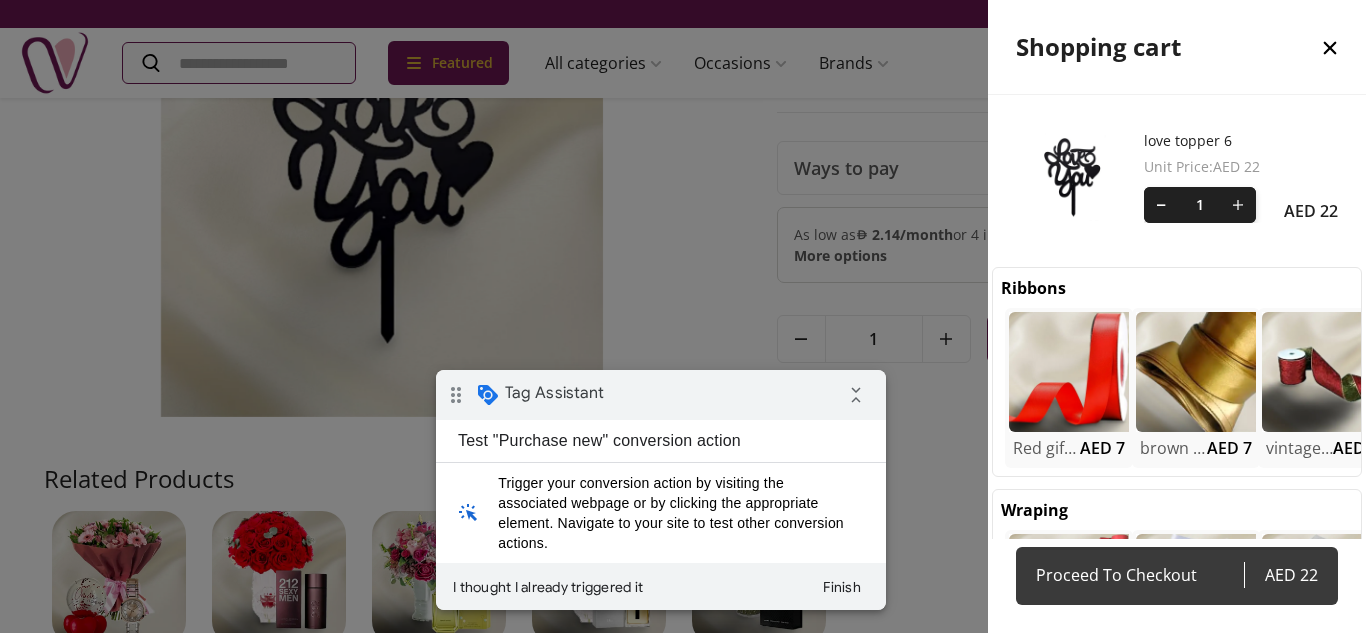 click on "Proceed To Checkout" at bounding box center (1140, 575) 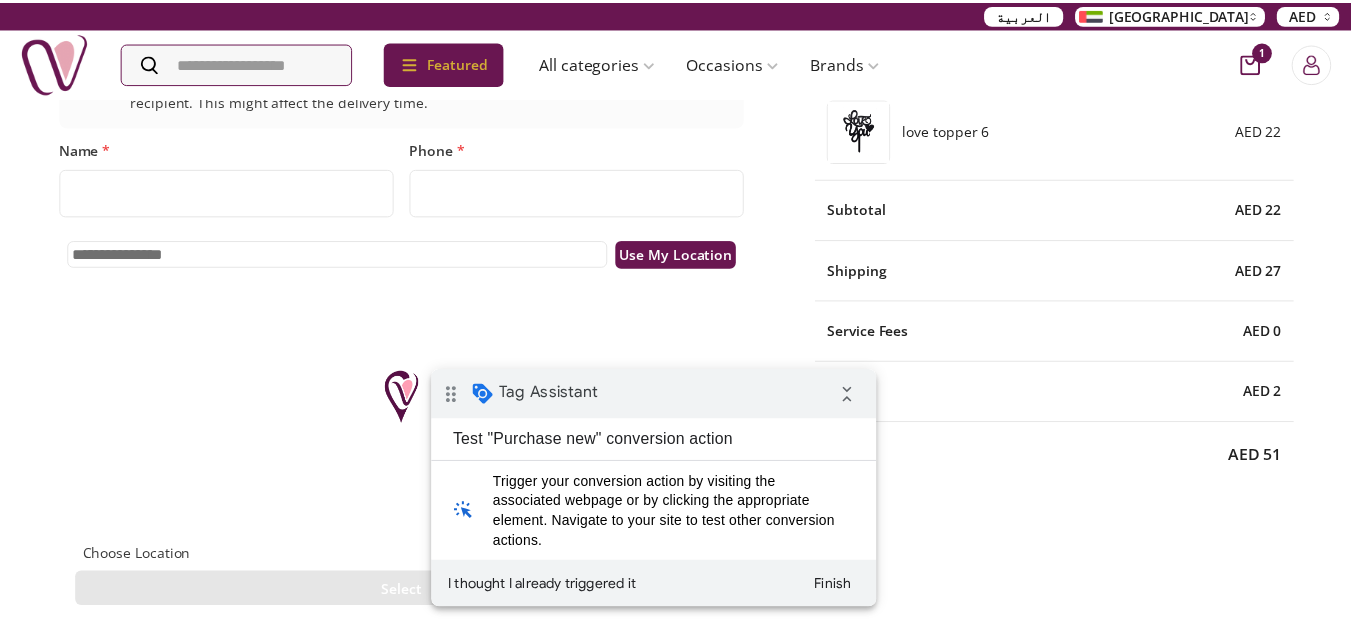 scroll, scrollTop: 0, scrollLeft: 0, axis: both 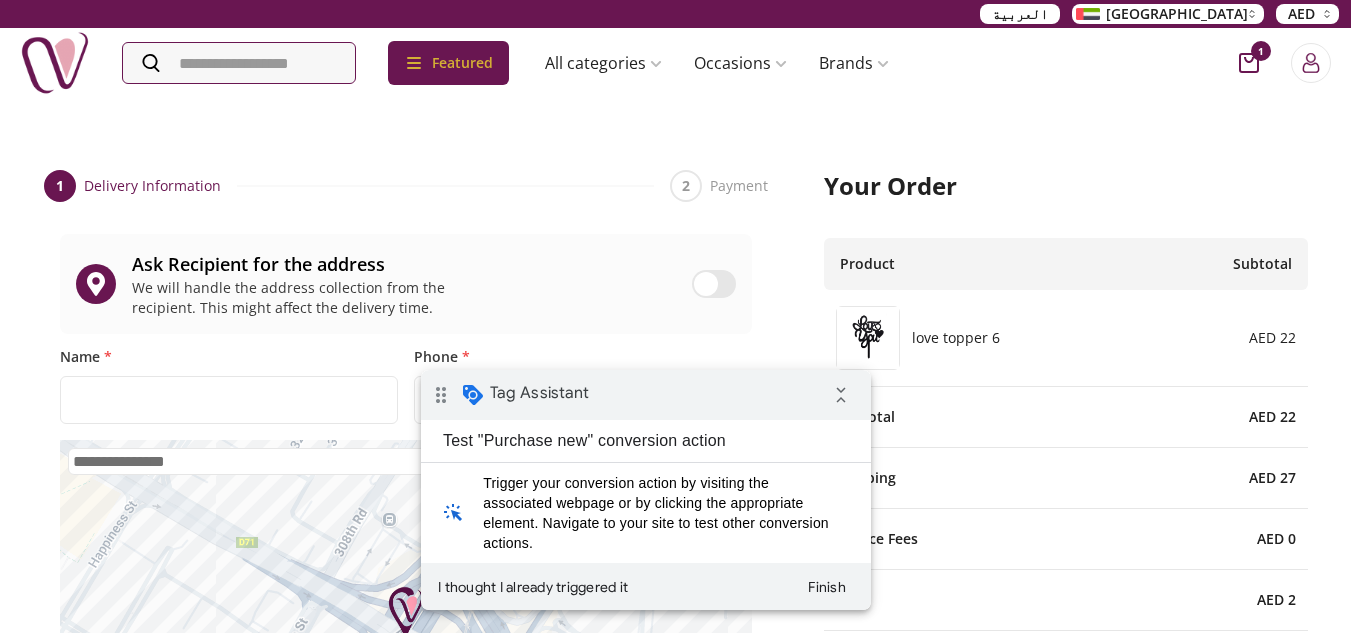 click at bounding box center (706, 284) 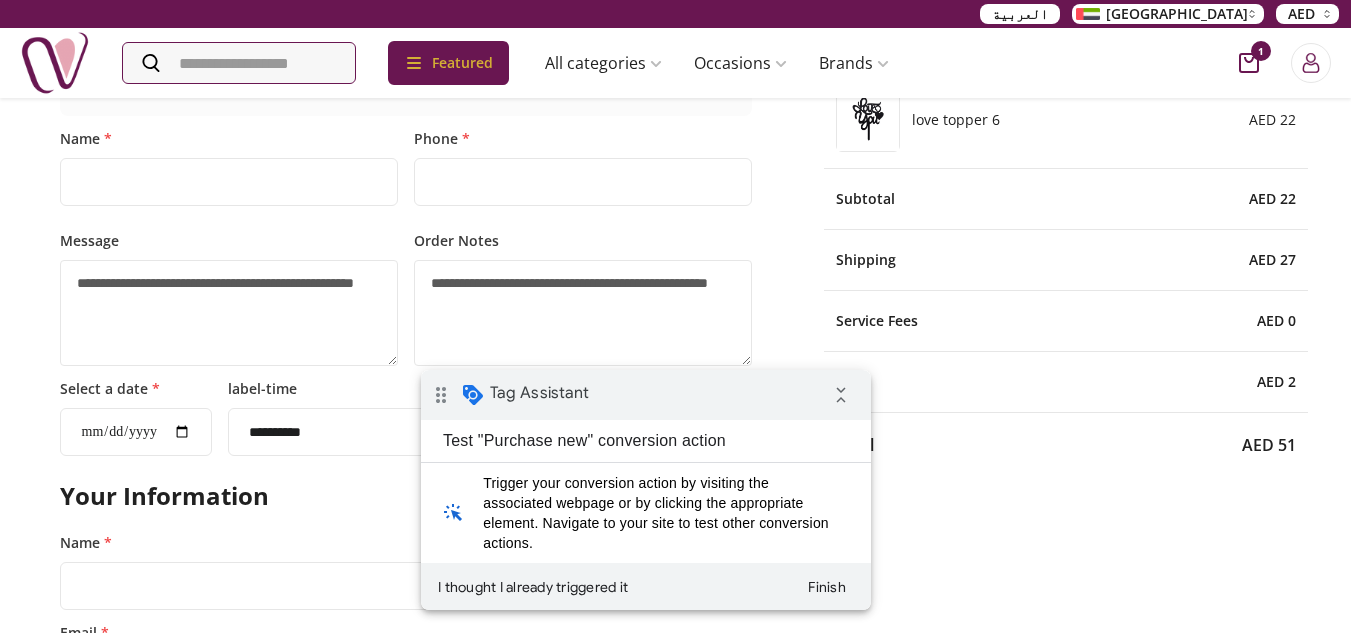 scroll, scrollTop: 235, scrollLeft: 0, axis: vertical 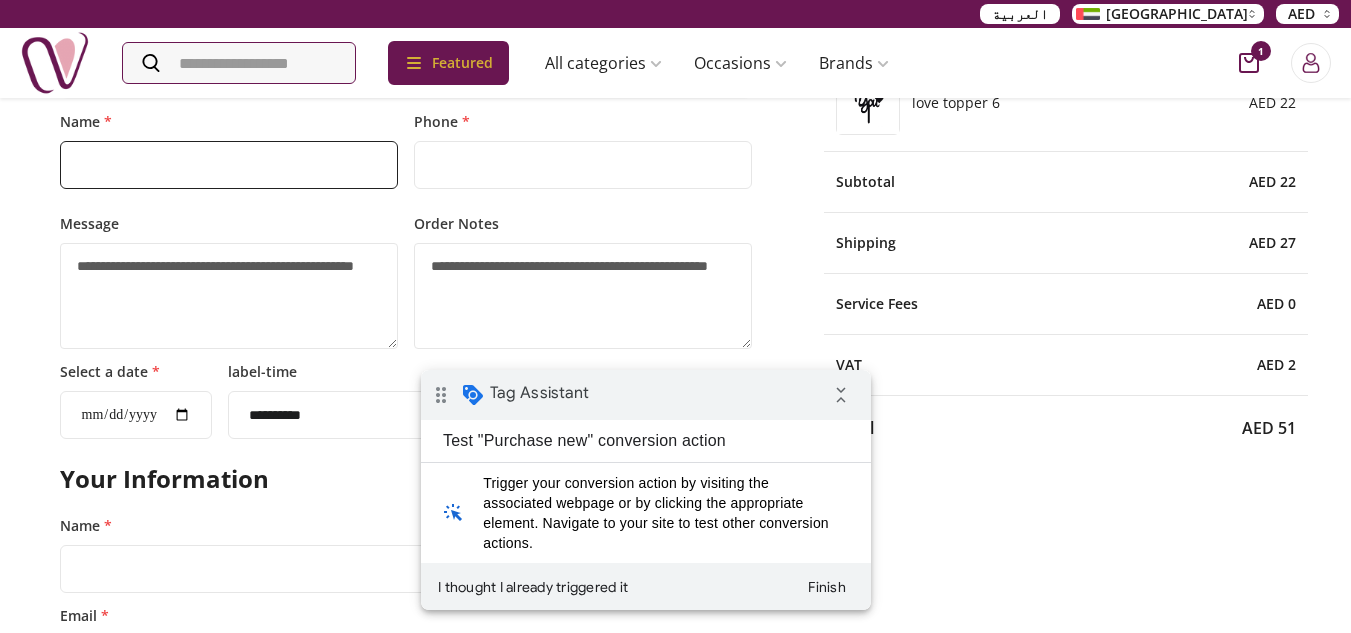 click on "Name *" at bounding box center [229, 165] 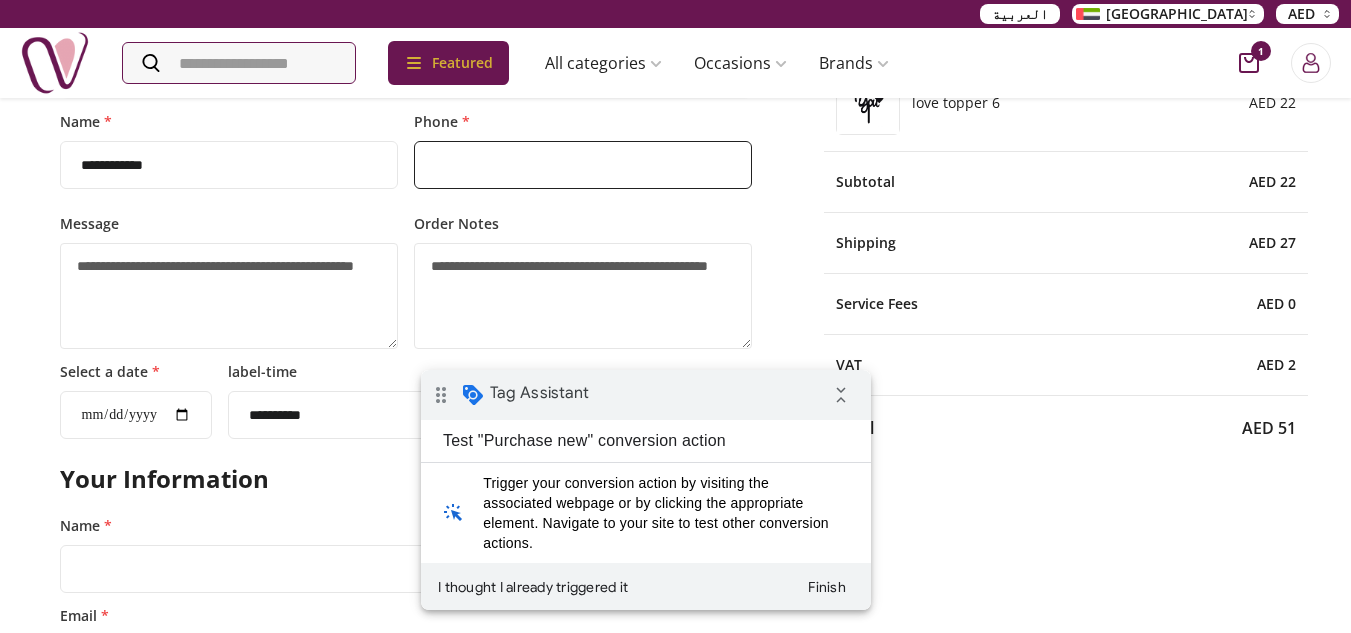 click on "Phone *" at bounding box center [583, 165] 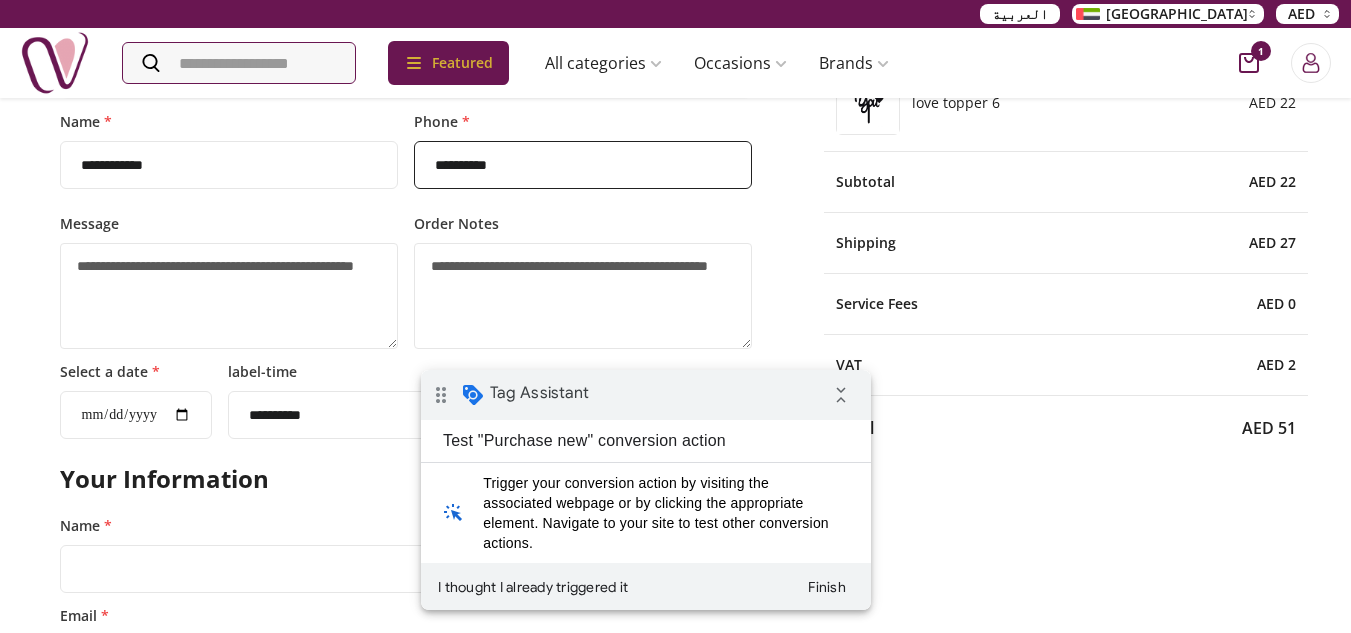 type on "**********" 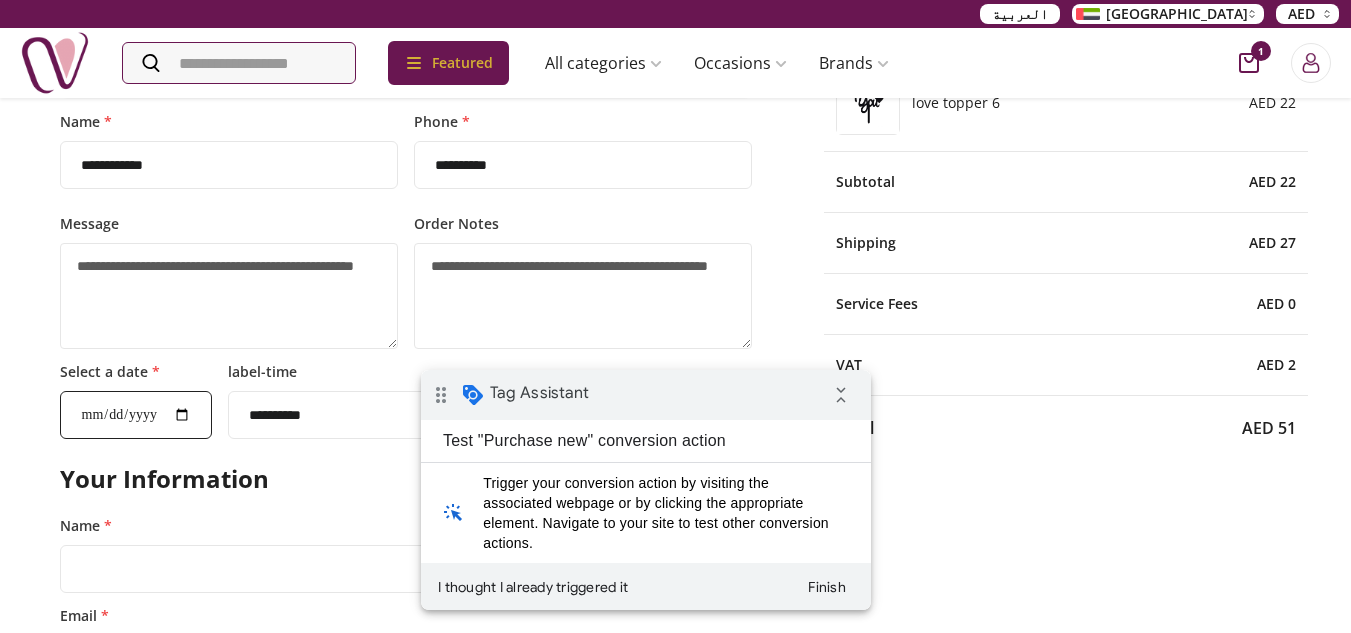click on "Select a date *" at bounding box center (136, 415) 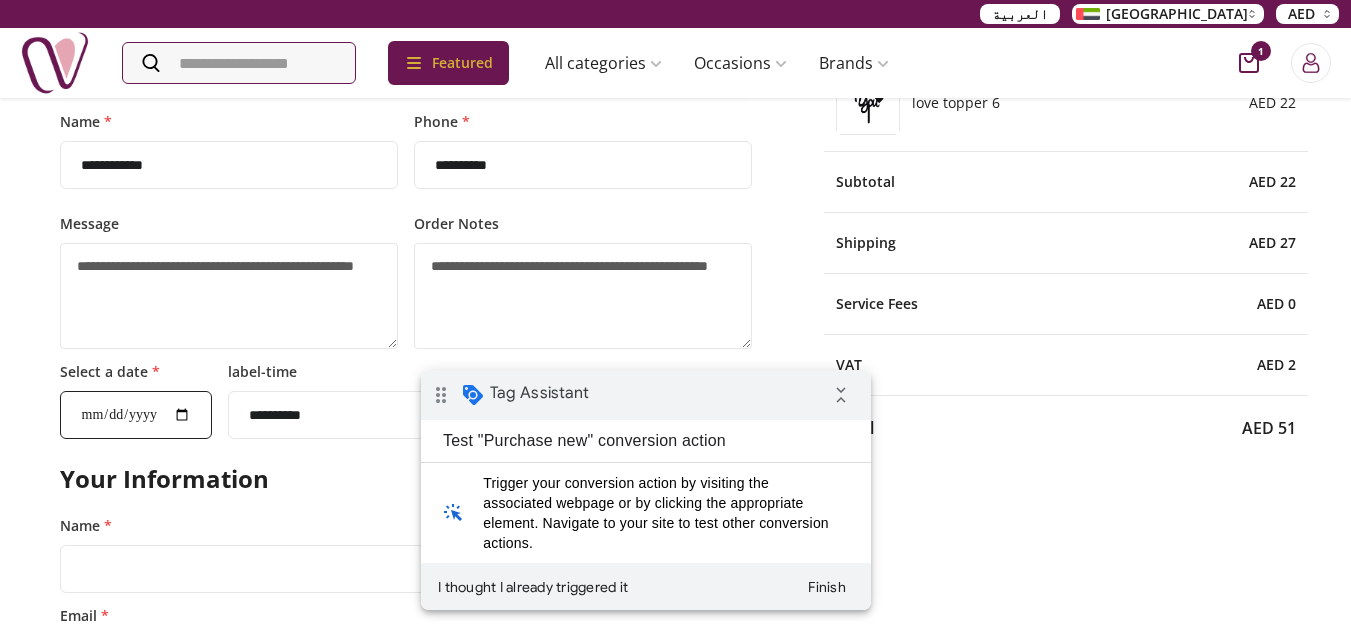 type on "**********" 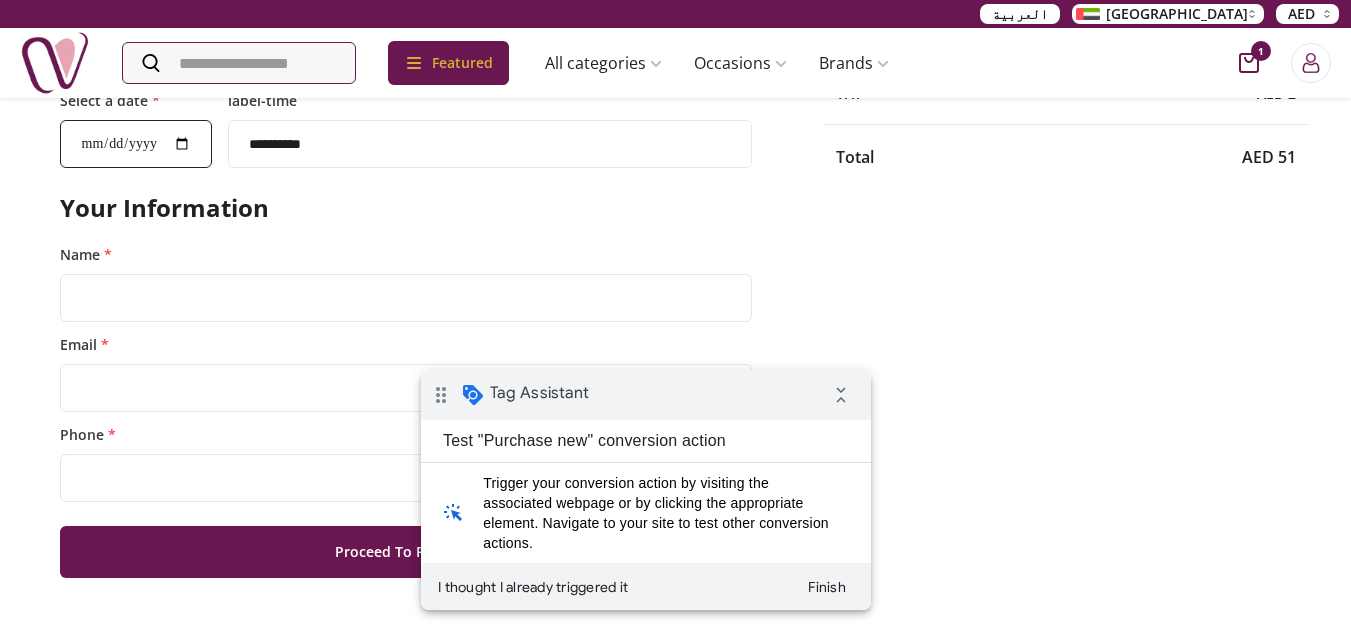 scroll, scrollTop: 513, scrollLeft: 0, axis: vertical 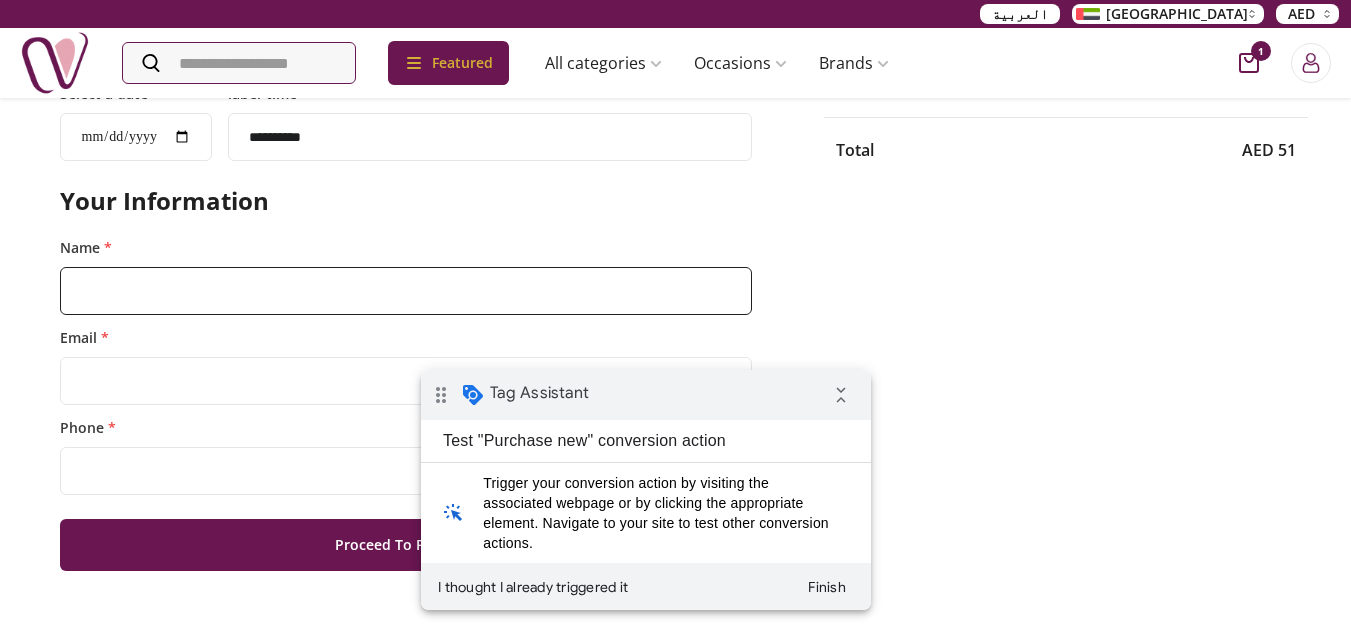 click on "Name *" at bounding box center (406, 291) 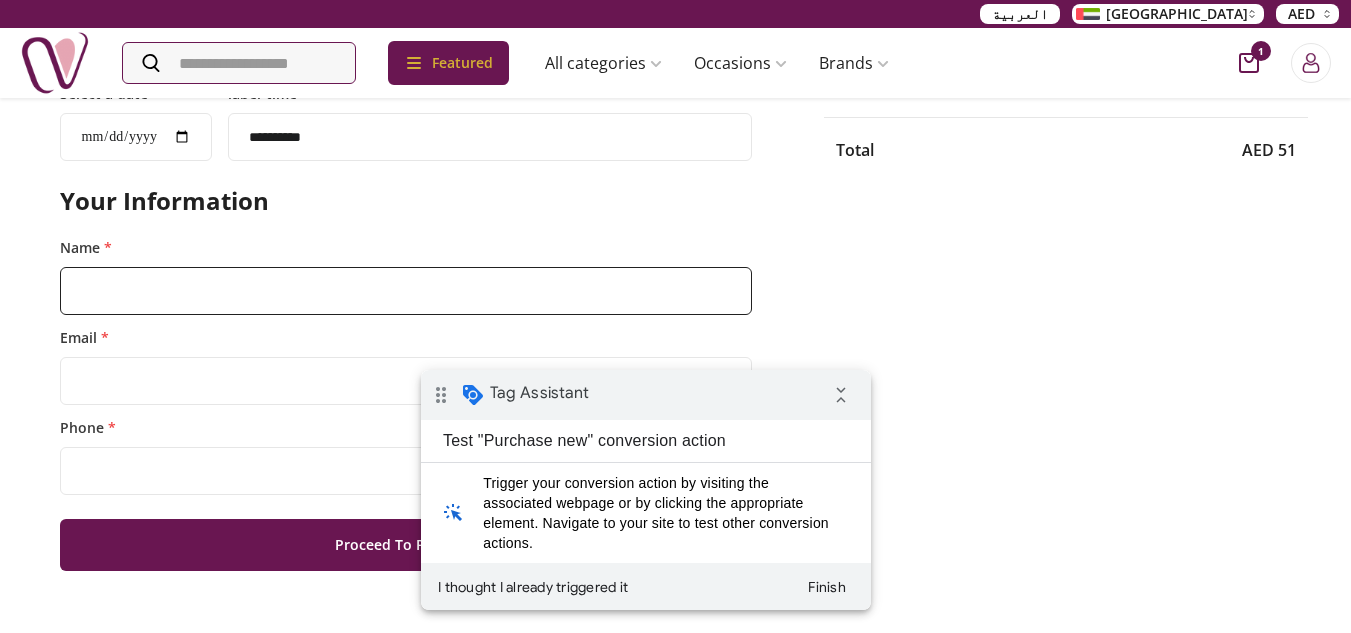 type on "**********" 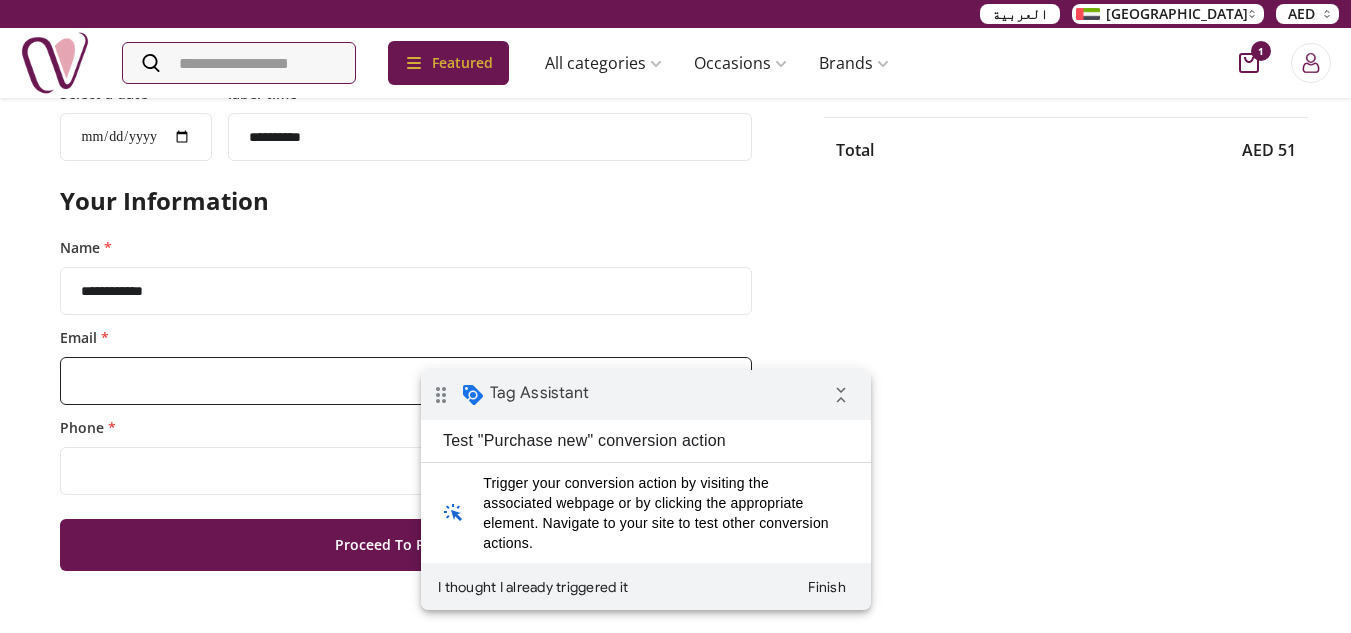 click on "Email *" at bounding box center [406, 381] 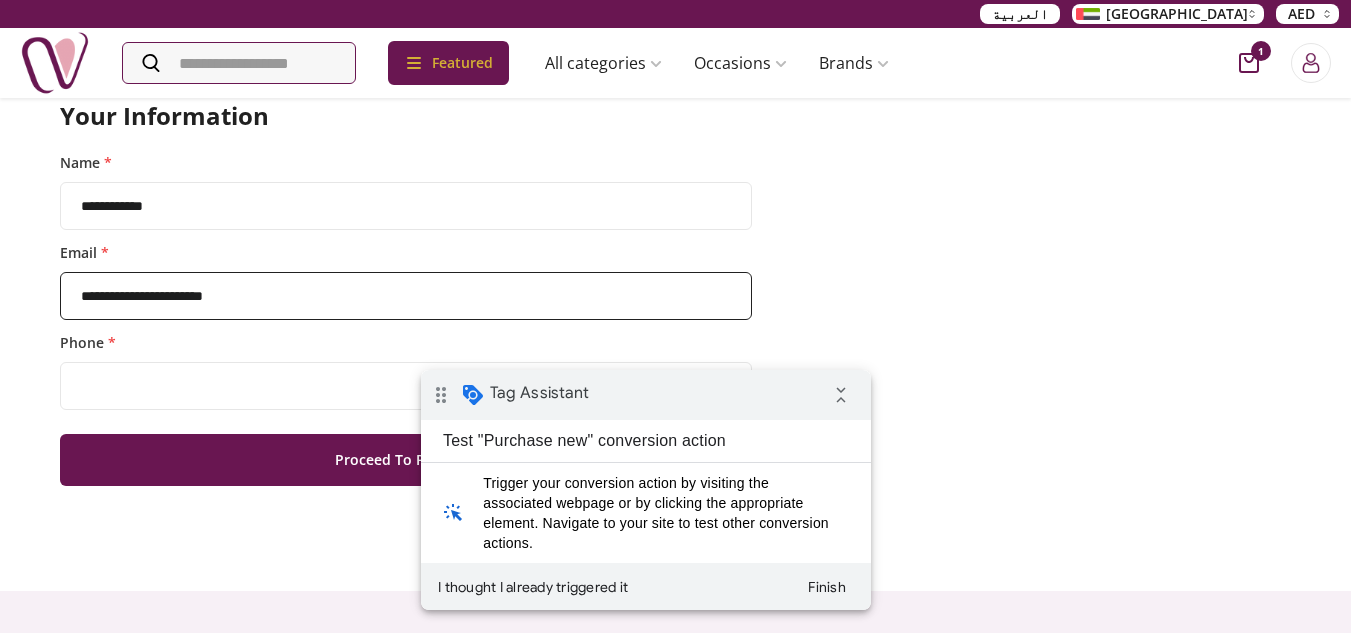 scroll, scrollTop: 599, scrollLeft: 0, axis: vertical 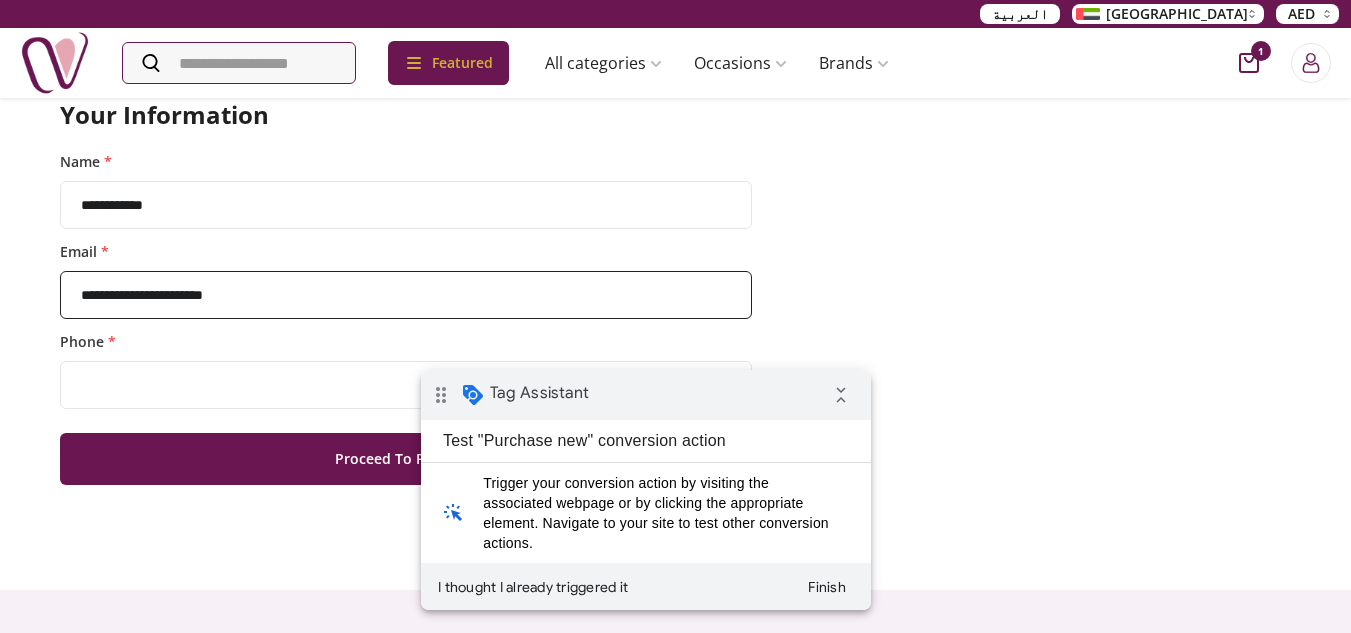 type on "**********" 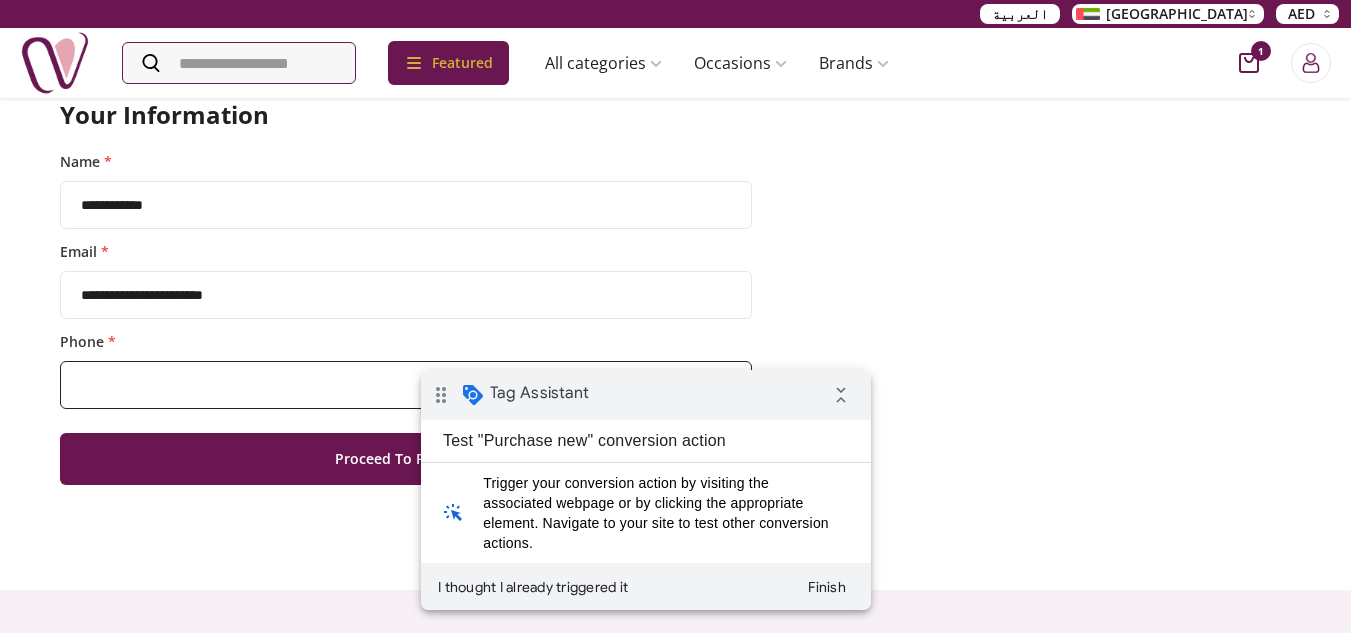 click on "Phone *" at bounding box center (406, 385) 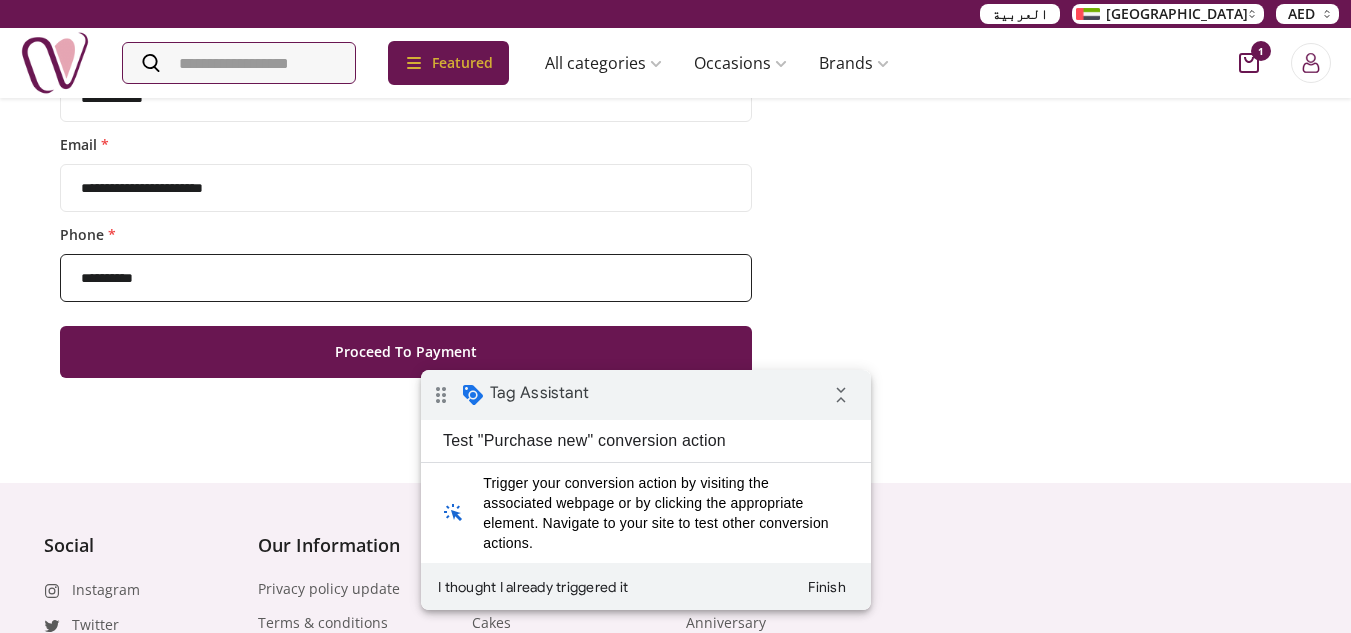 scroll, scrollTop: 707, scrollLeft: 0, axis: vertical 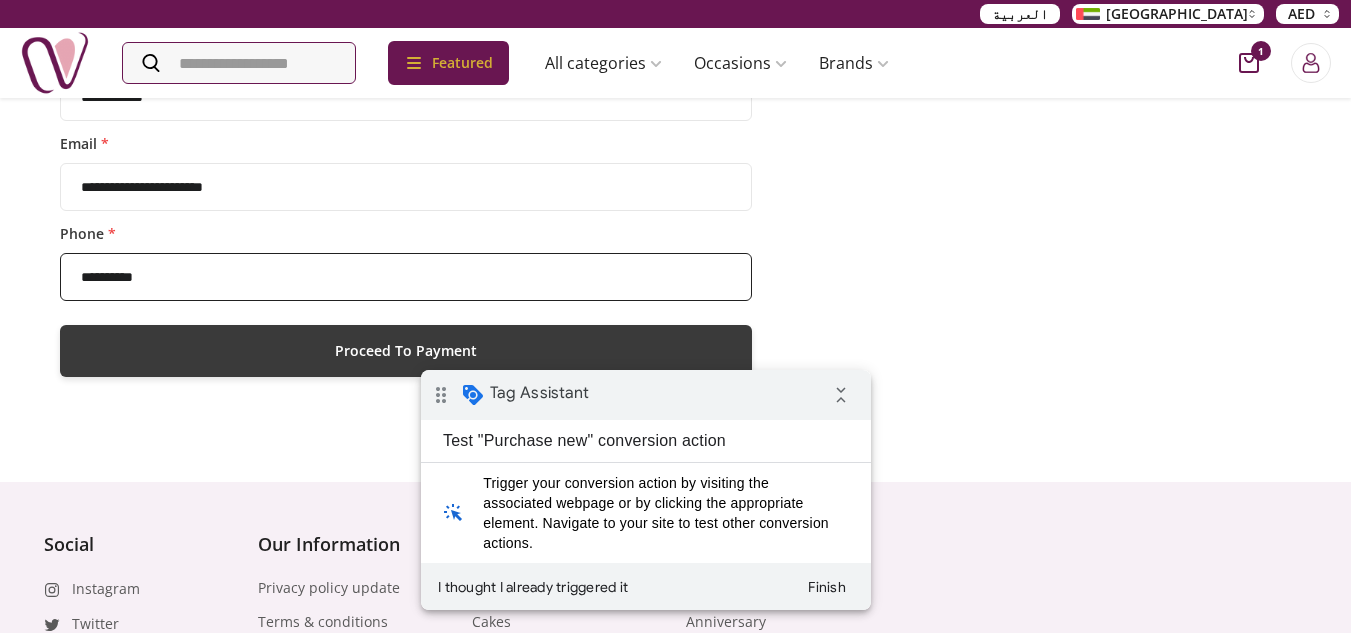 type on "**********" 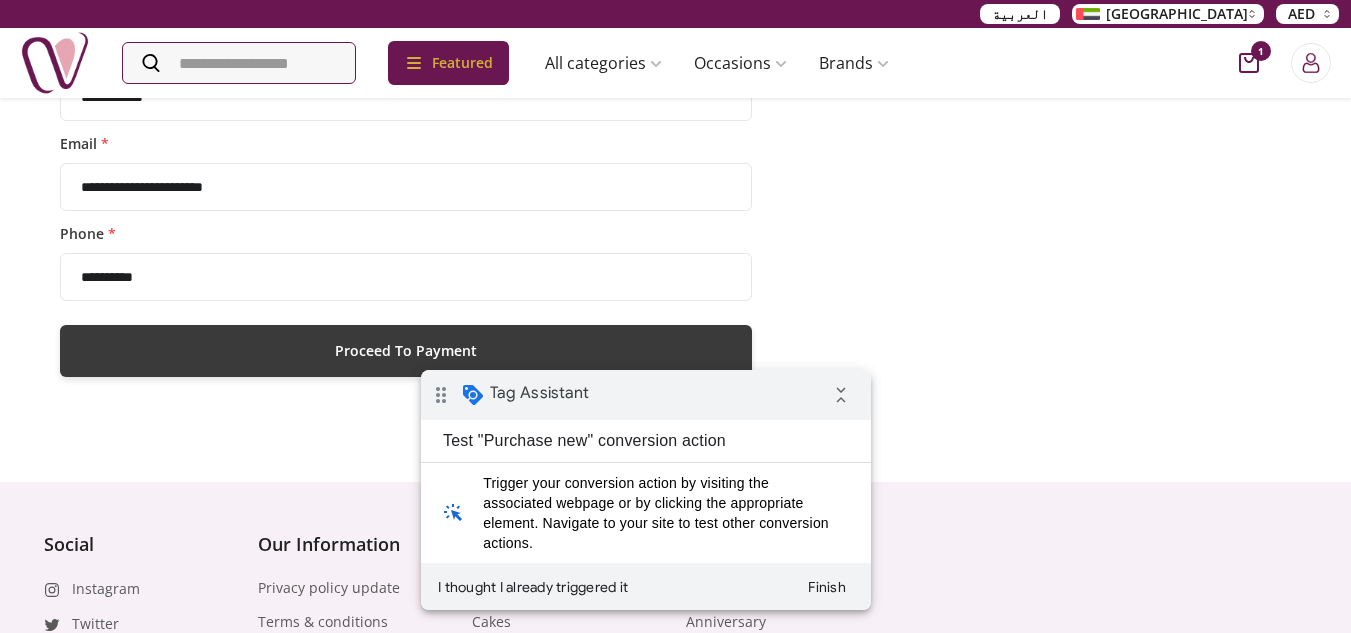 click on "Proceed To Payment" at bounding box center [406, 351] 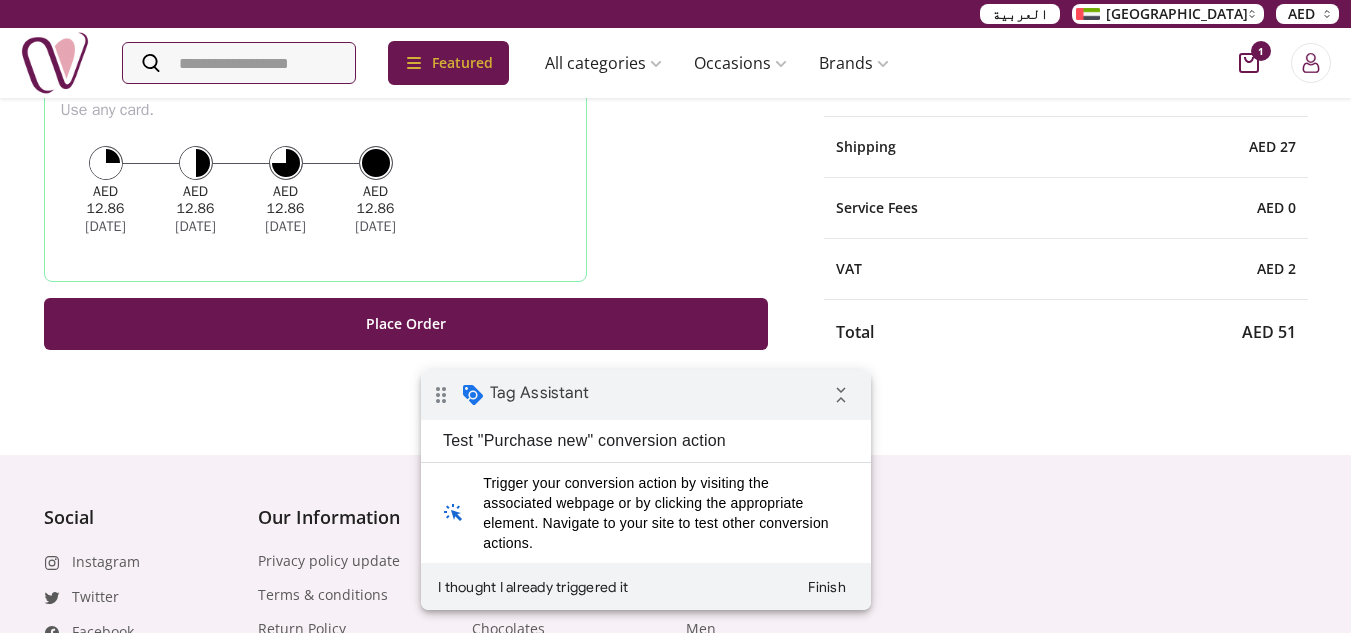 scroll, scrollTop: 332, scrollLeft: 0, axis: vertical 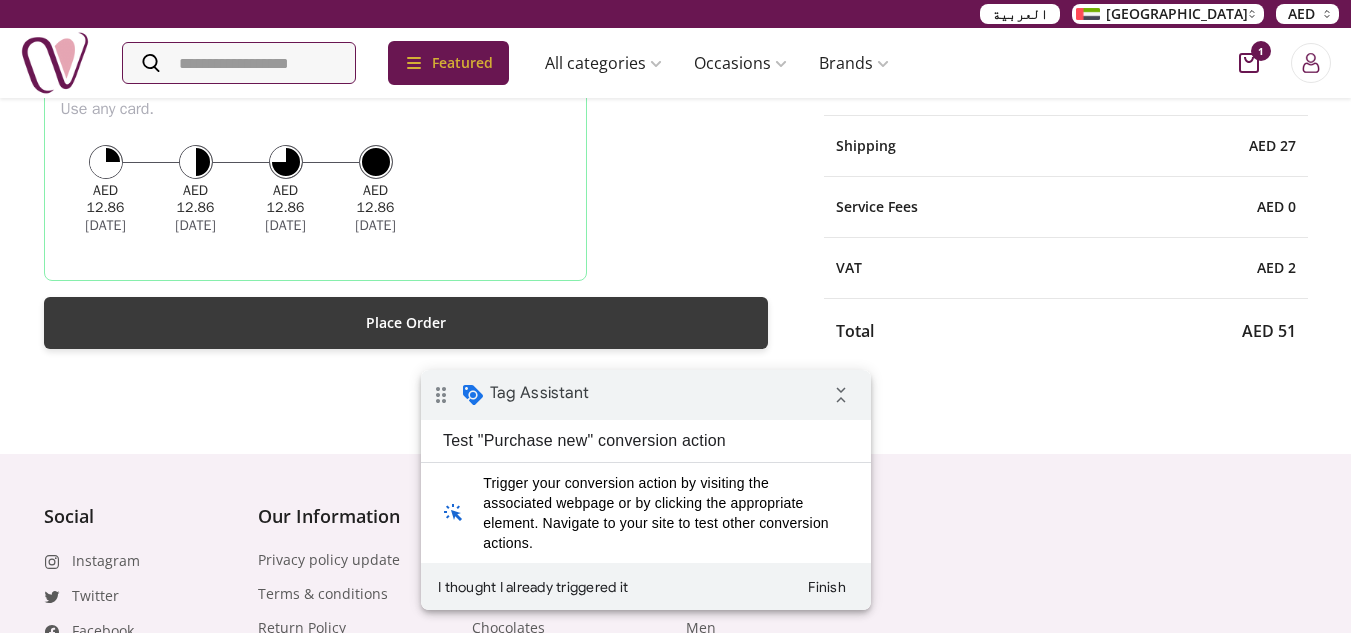 click on "Place Order" at bounding box center (406, 323) 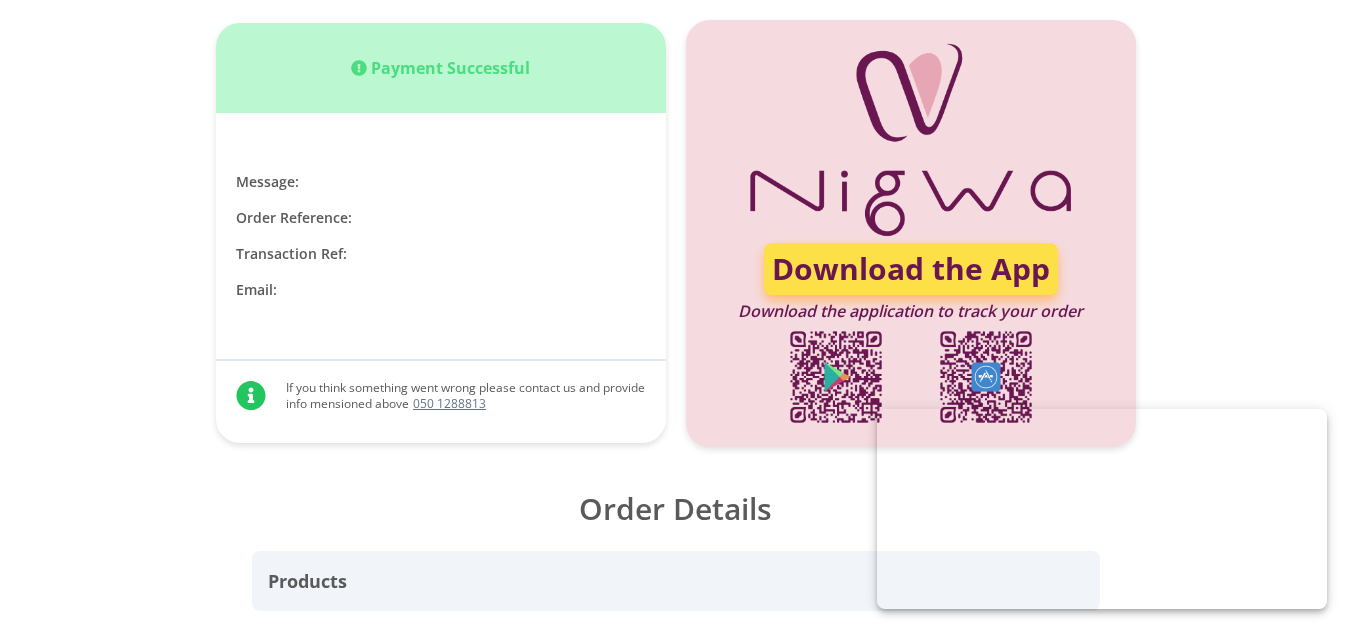 scroll, scrollTop: 0, scrollLeft: 0, axis: both 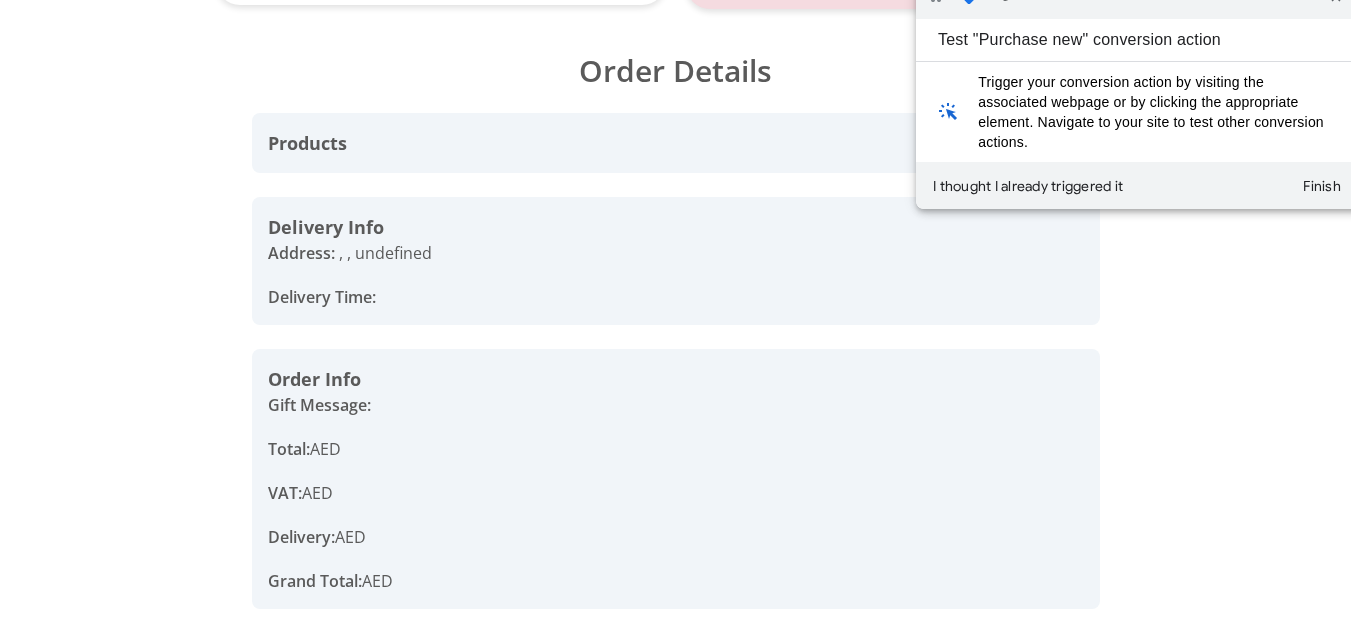 drag, startPoint x: 1130, startPoint y: 1, endPoint x: 1779, endPoint y: 104, distance: 657.1225 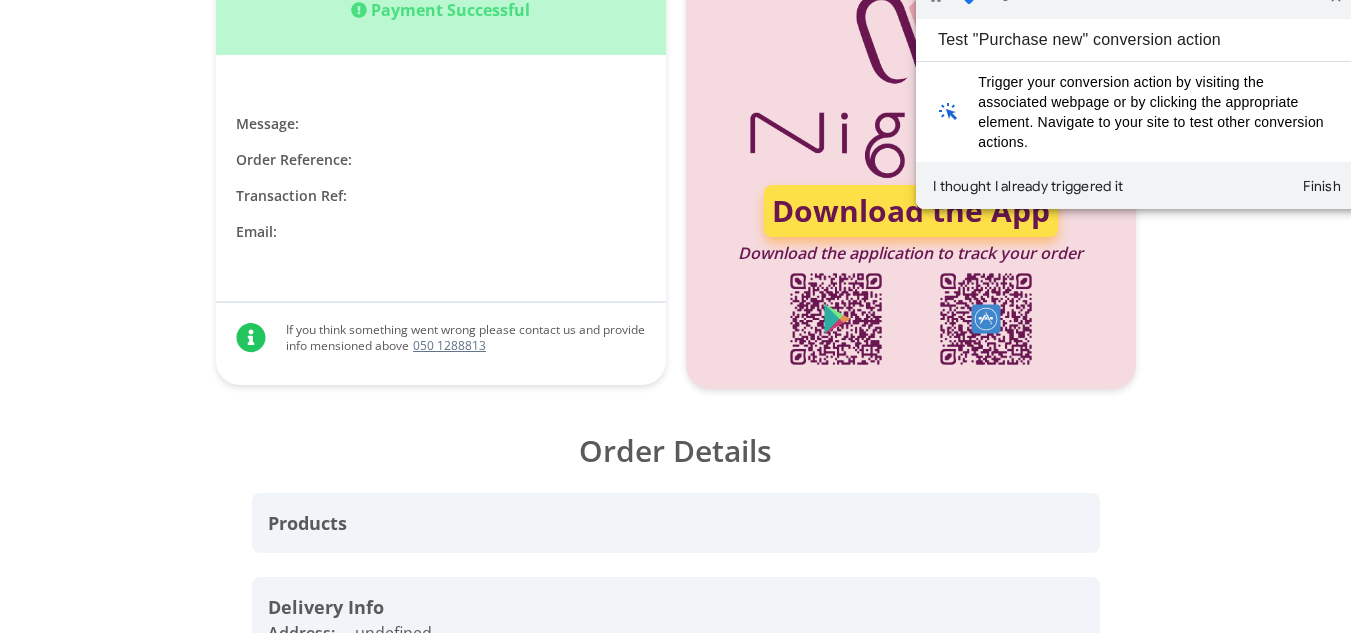 scroll, scrollTop: 0, scrollLeft: 0, axis: both 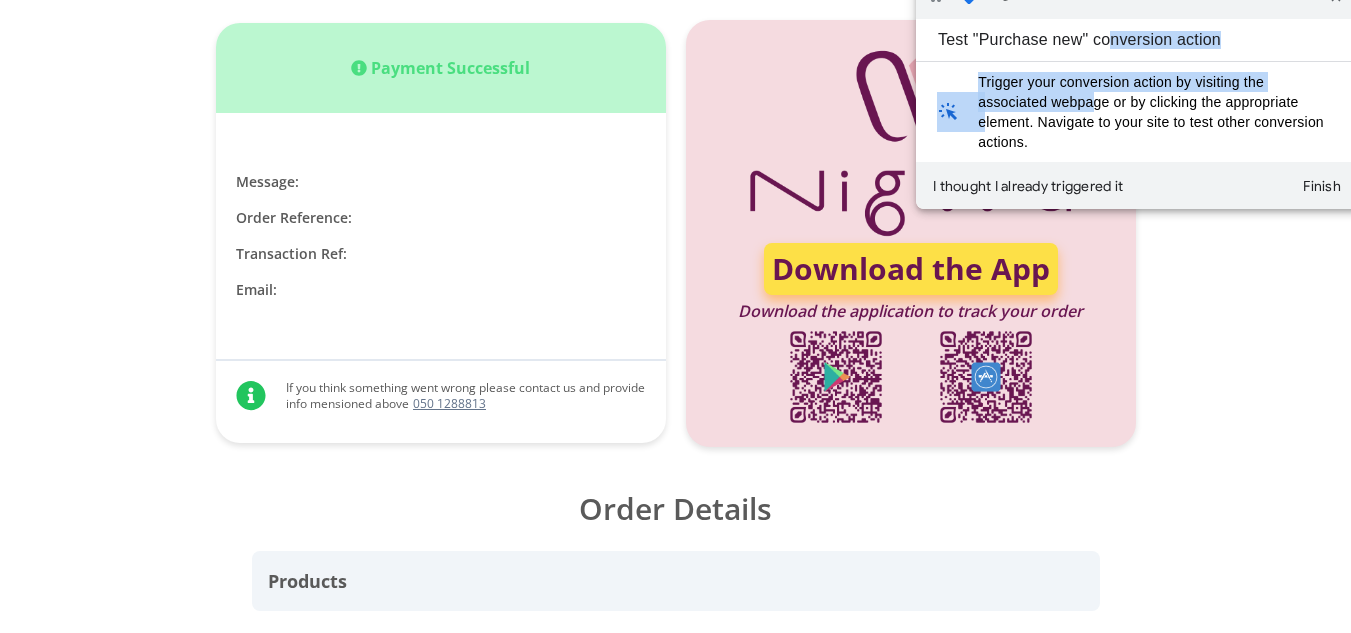 drag, startPoint x: 1103, startPoint y: 35, endPoint x: 1088, endPoint y: 98, distance: 64.7611 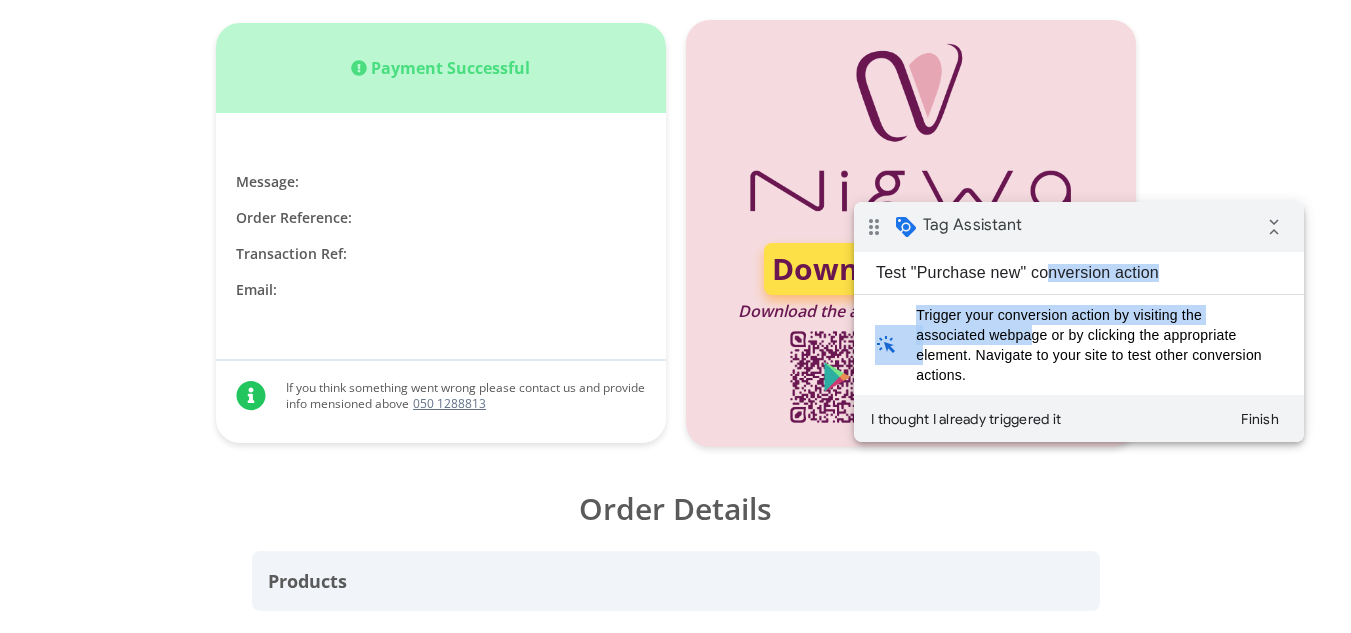 click on "drag_indicator Tag Assistant" at bounding box center [938, 227] 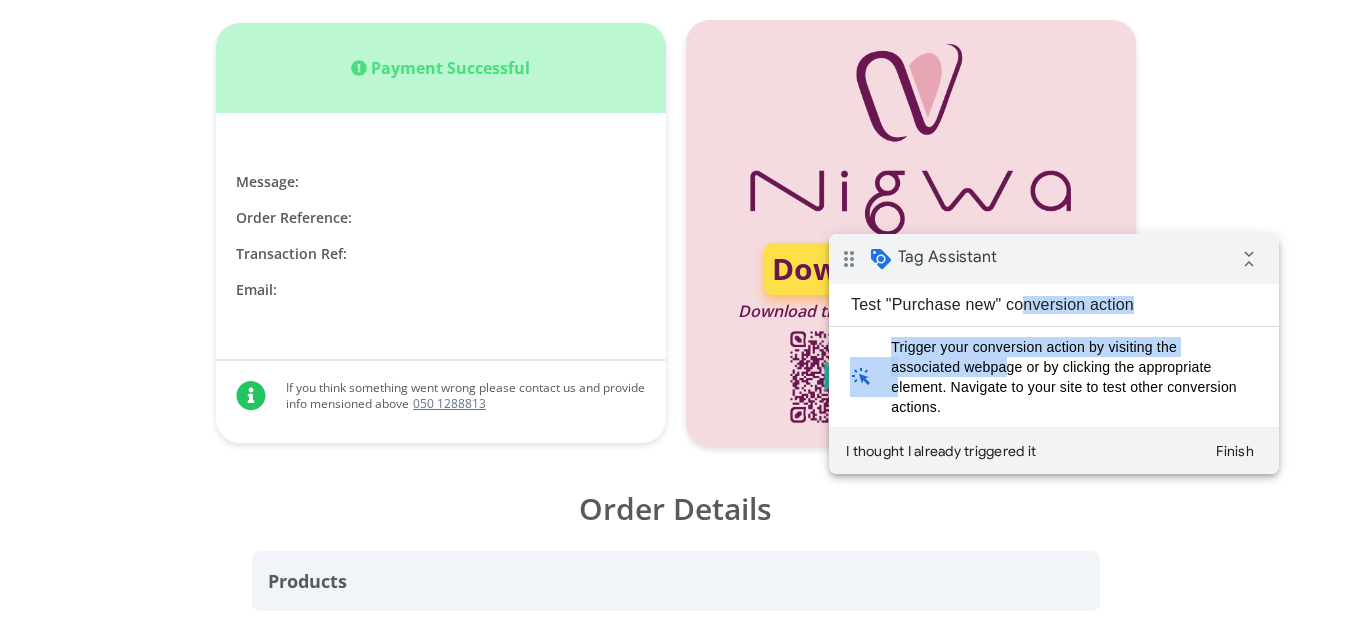 click on "drag_indicator Tag Assistant  collapse_all" at bounding box center (1054, 259) 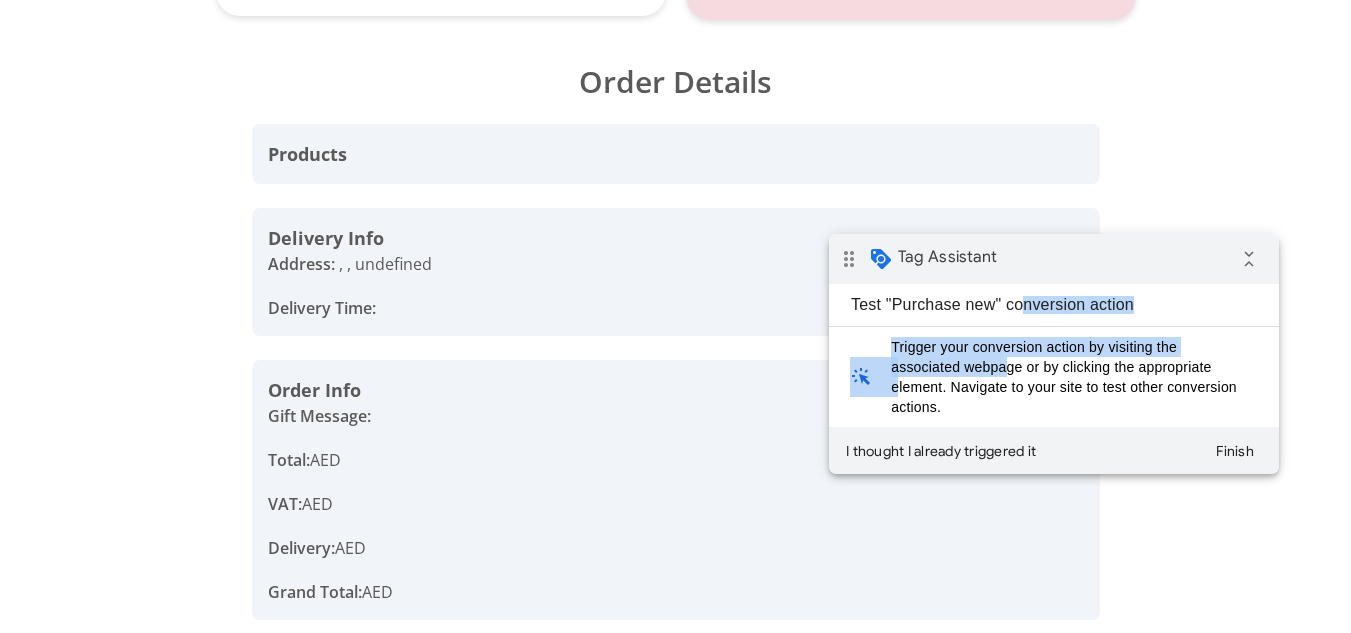 scroll, scrollTop: 438, scrollLeft: 0, axis: vertical 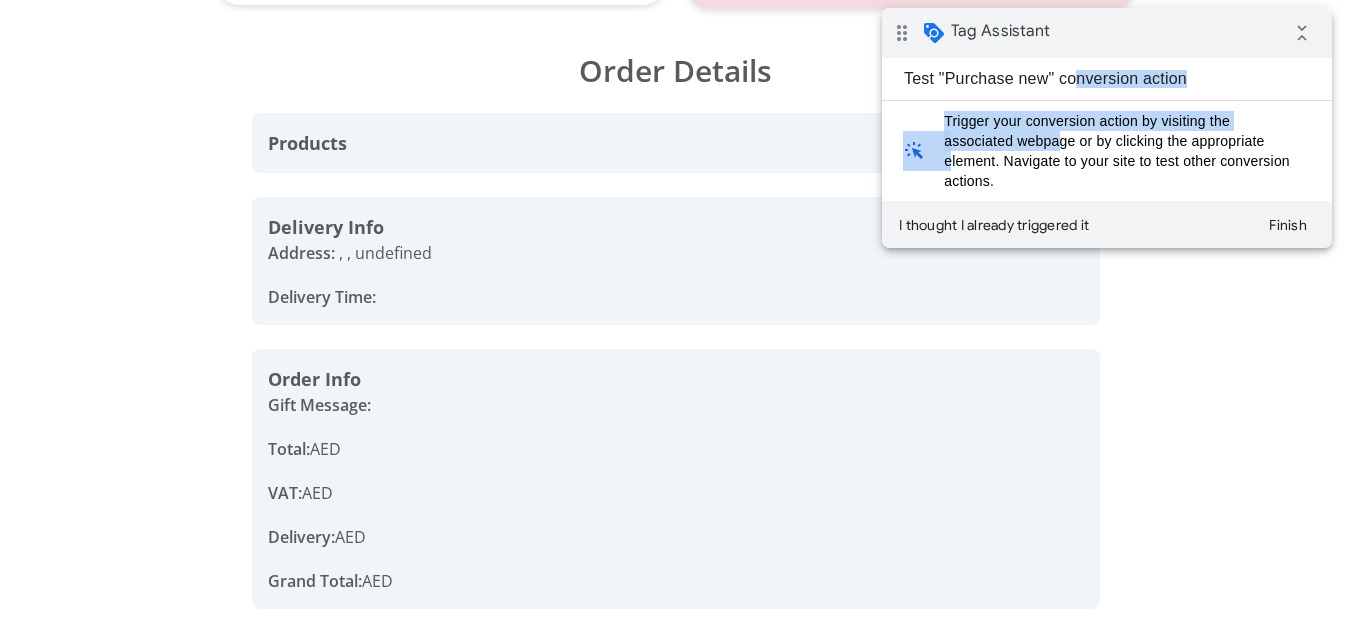 click on "drag_indicator Tag Assistant  collapse_all" at bounding box center (1107, 33) 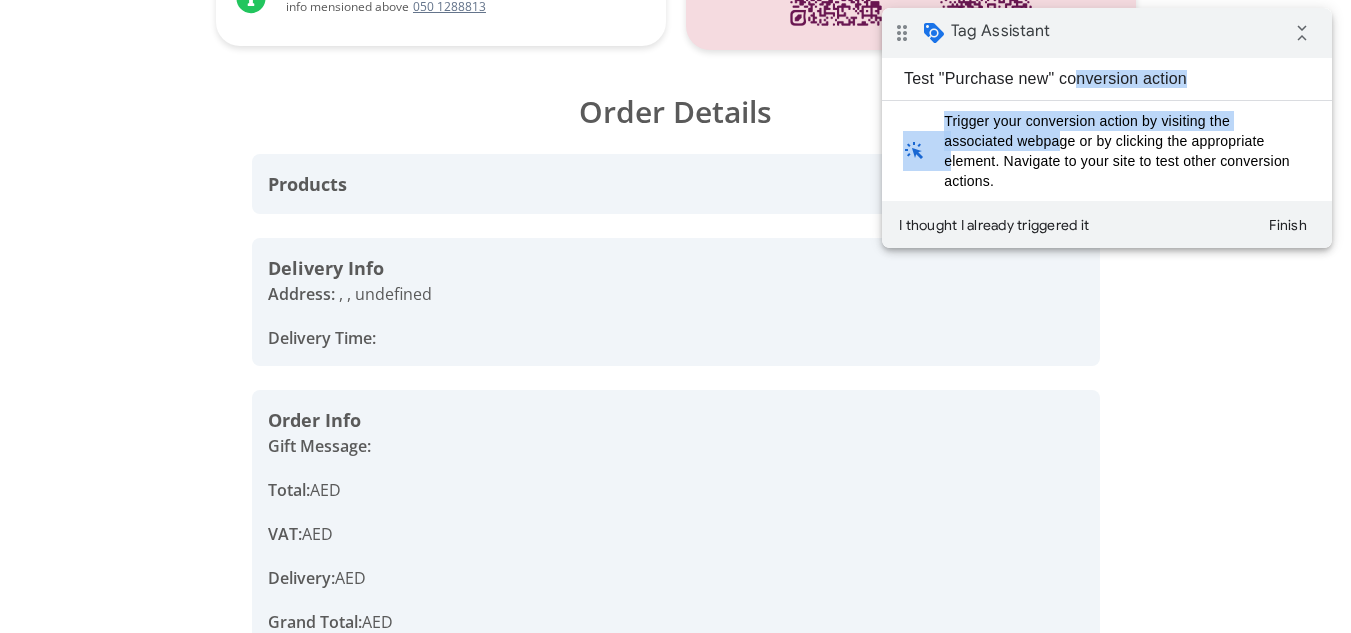 scroll, scrollTop: 438, scrollLeft: 0, axis: vertical 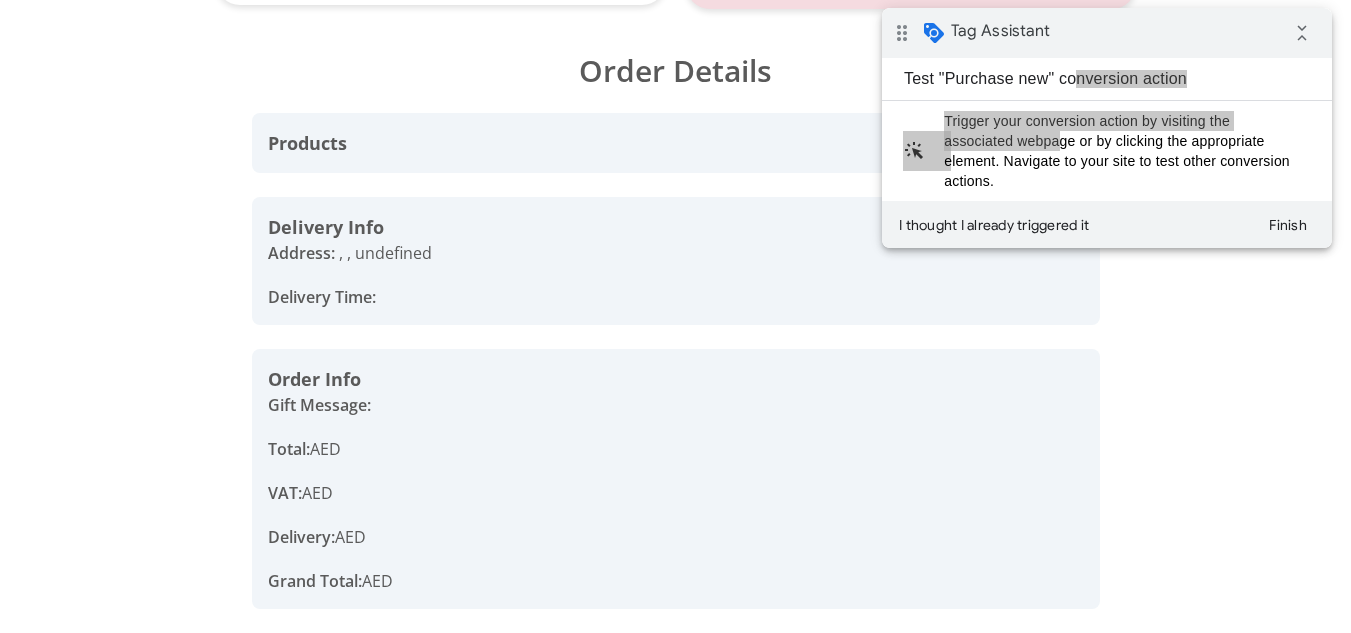 click on "Payment Successful Message: Order Reference: Transaction Ref: Email: If you think something went wrong please contact us and provide info mensioned above 050 1288813 Download the App Download the application to track your order Order Details Products Delivery Info Address:   ,    , undefined Delivery Time:   Order Info Gift Message:   Total:  AED  VAT:  AED  Delivery:  AED  Grand Total:  AED" at bounding box center (675, 97) 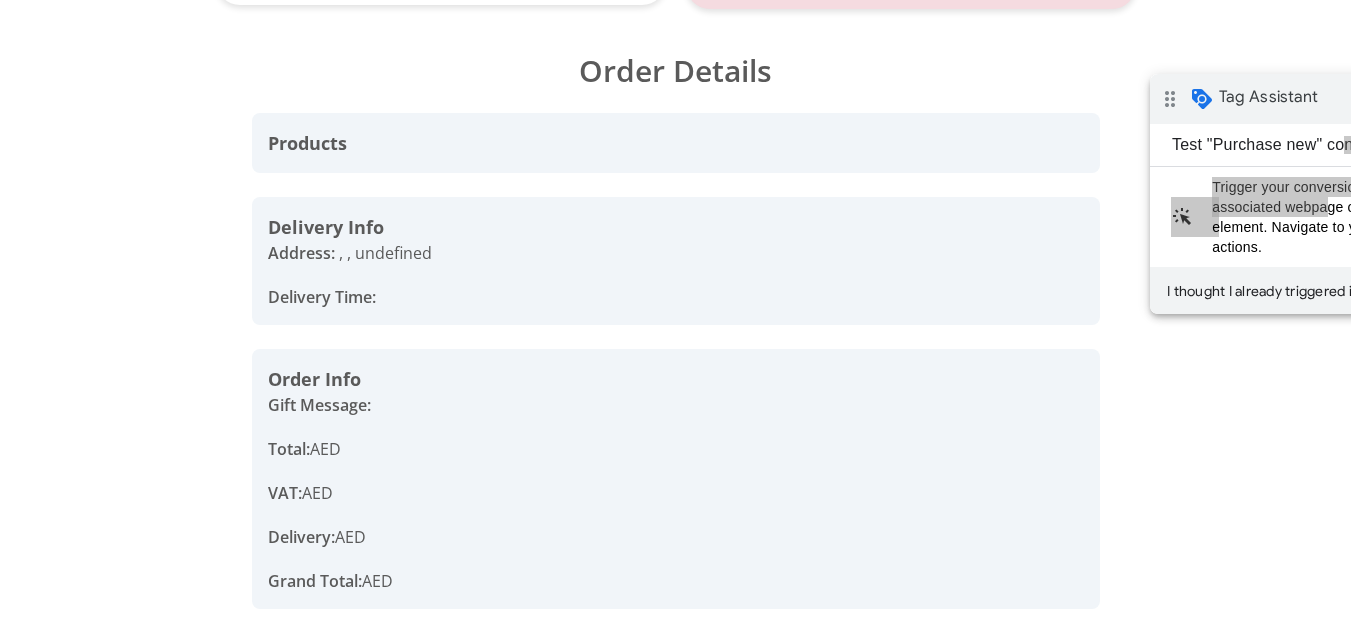 click on "Tag Assistant" at bounding box center (1268, 97) 